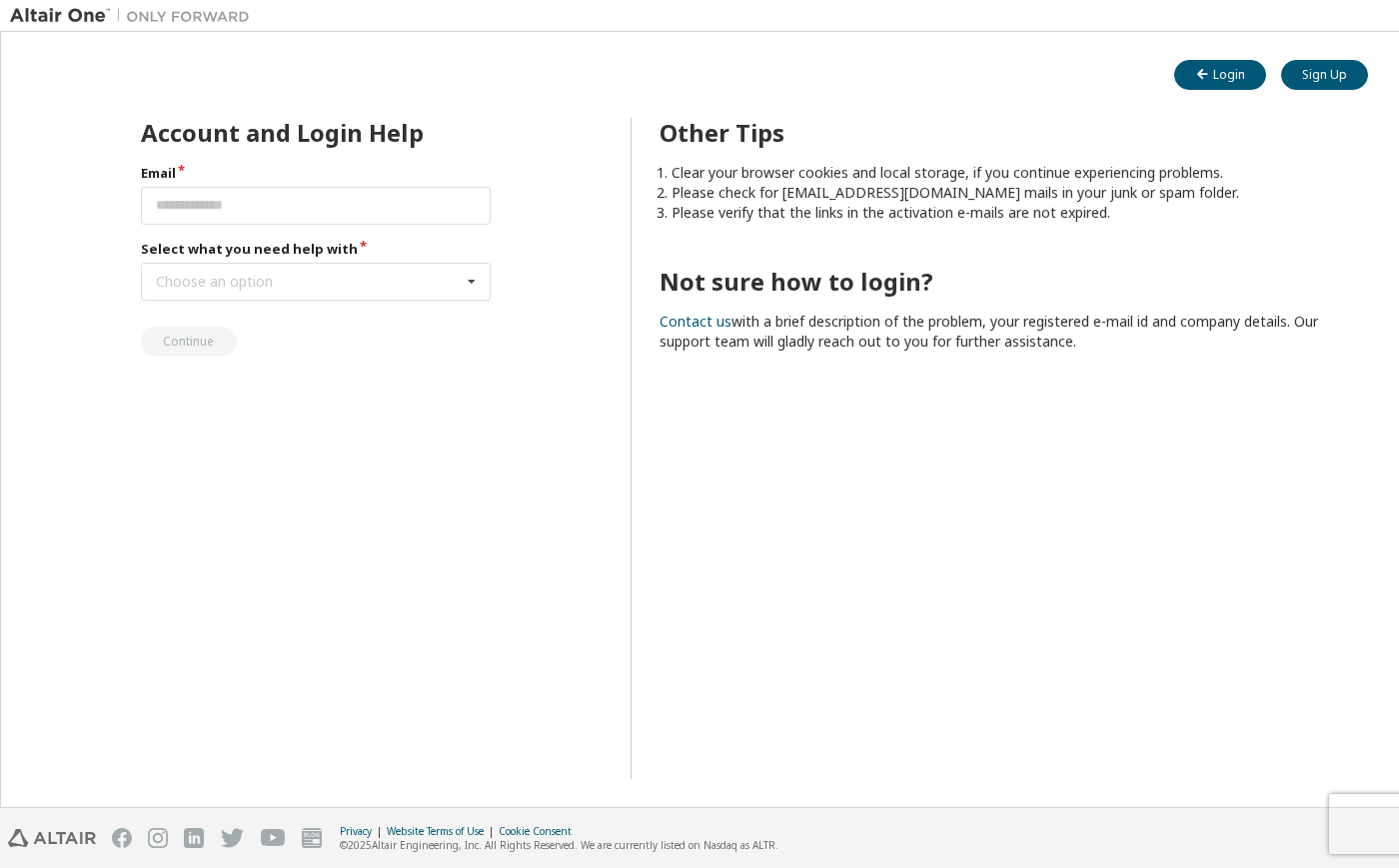scroll, scrollTop: 0, scrollLeft: 0, axis: both 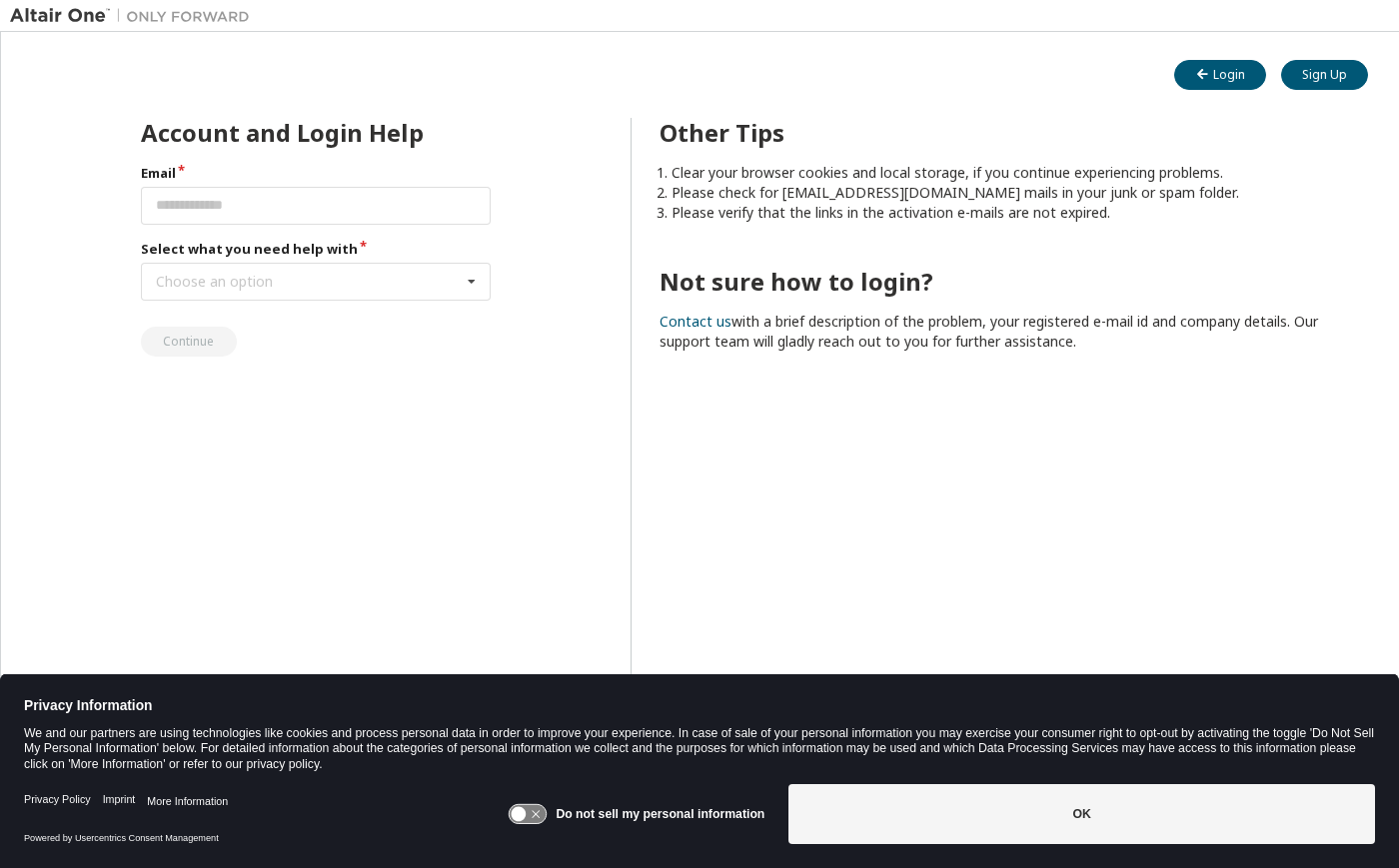 click on "Select what you need help with" at bounding box center [316, 249] 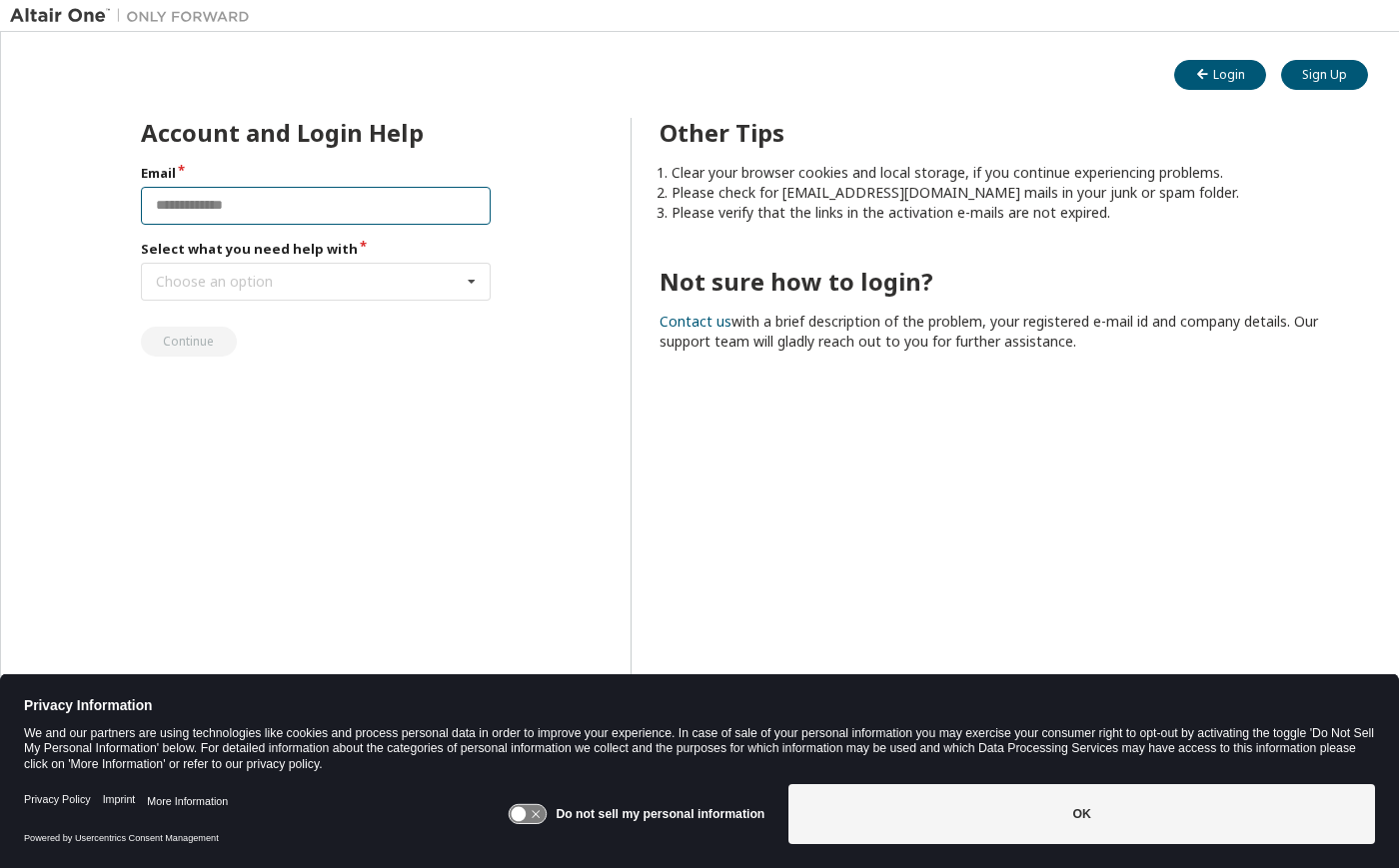 click at bounding box center (316, 206) 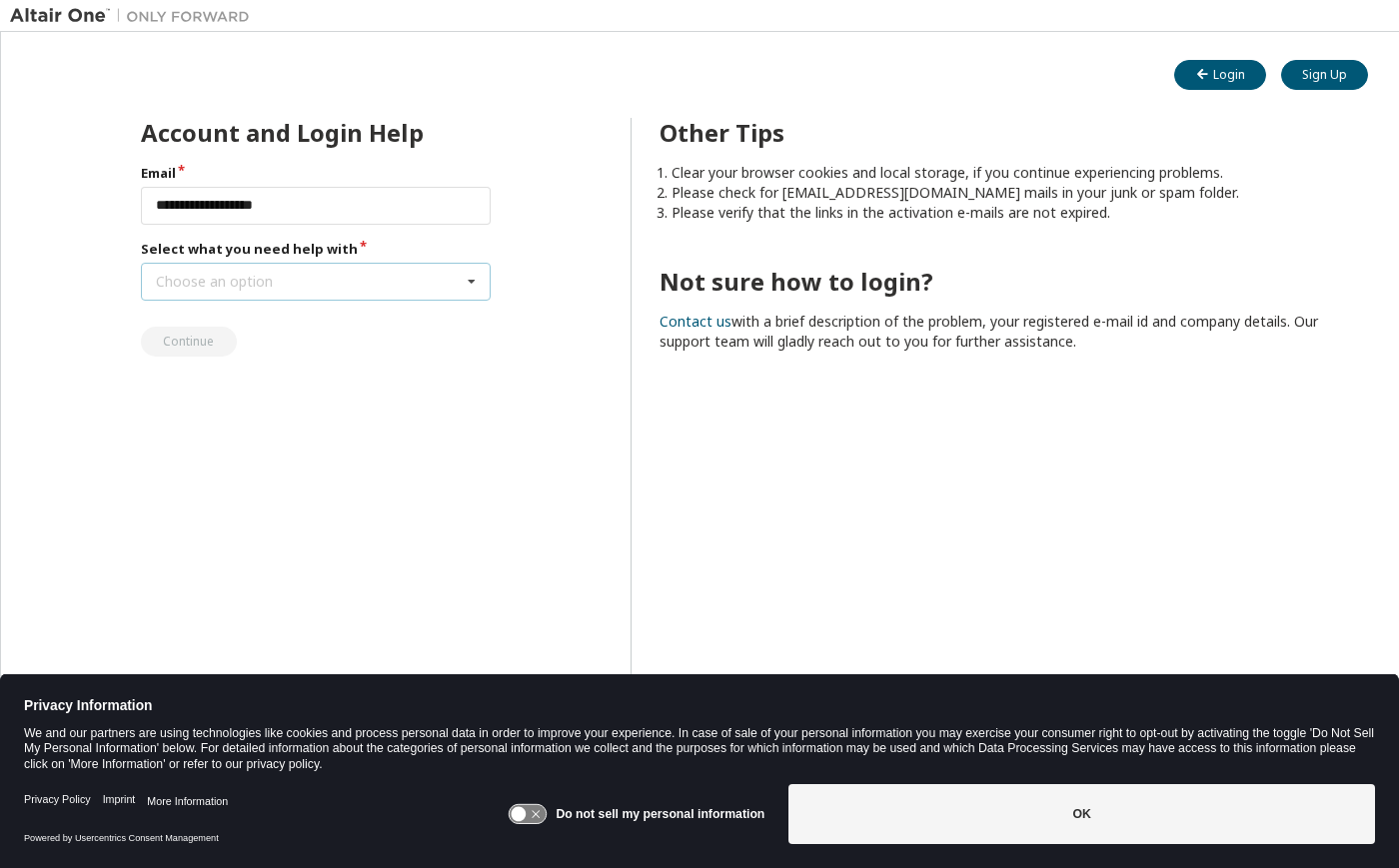 click on "Choose an option" at bounding box center (214, 282) 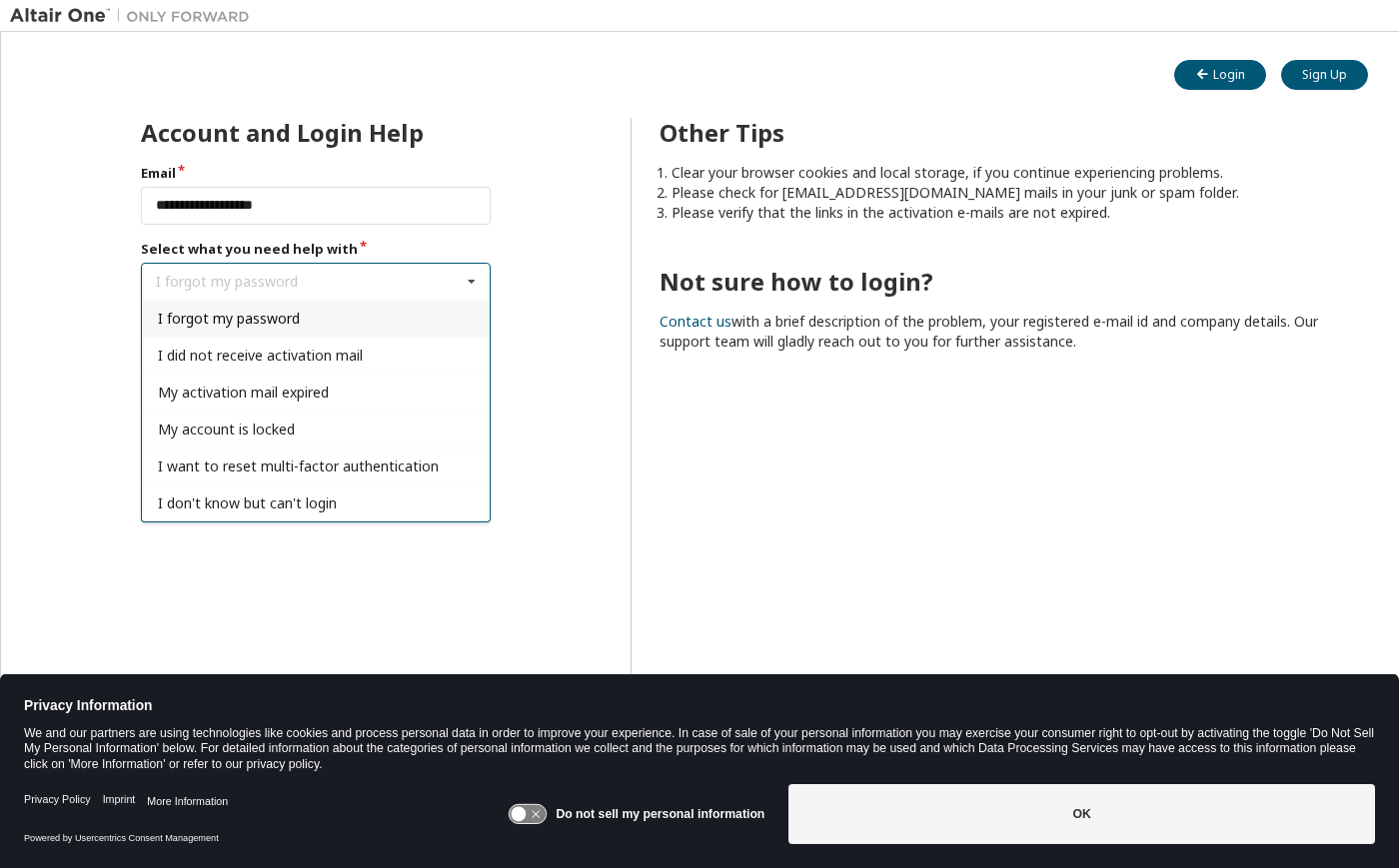 click on "I forgot my password" at bounding box center (229, 318) 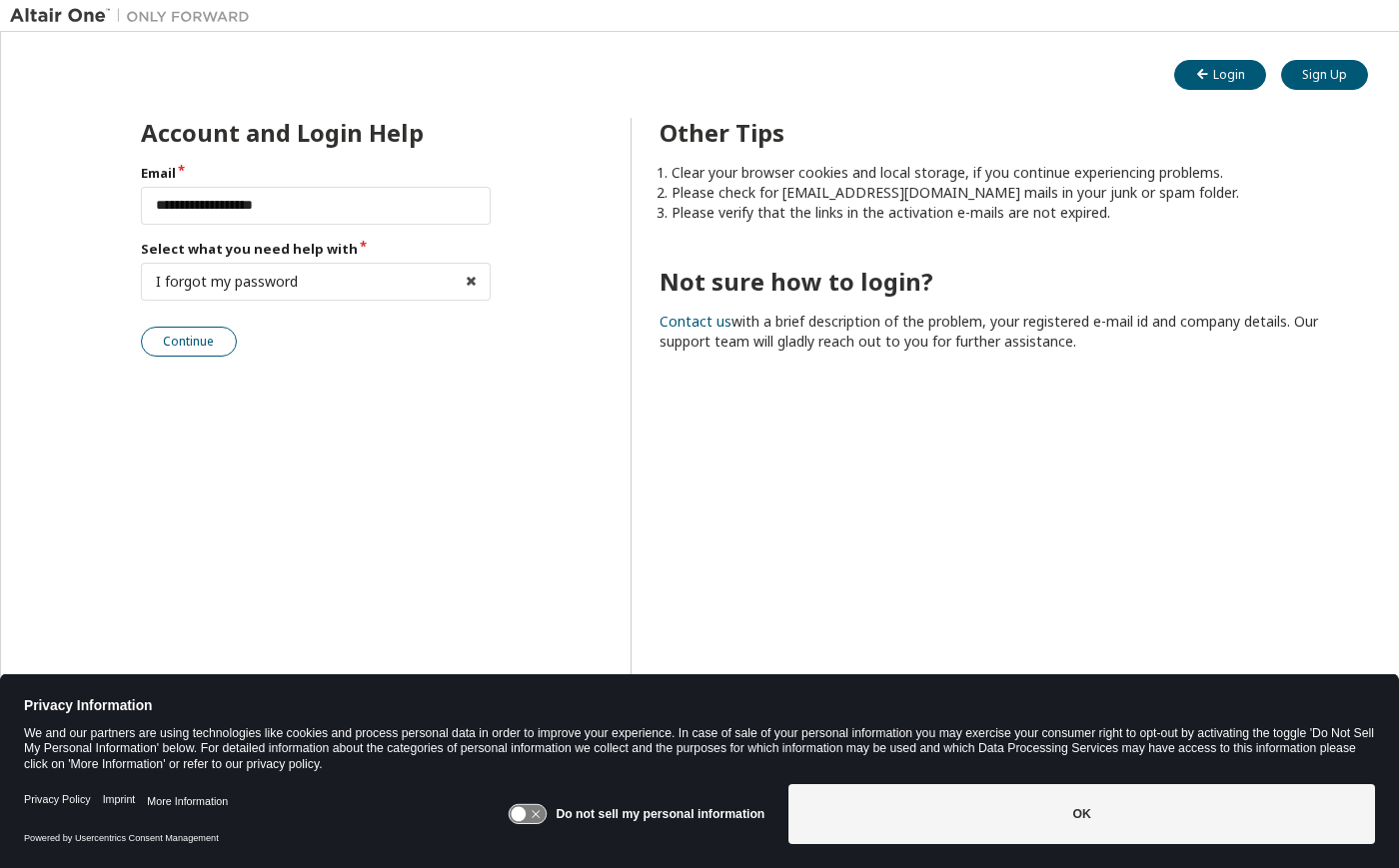 click on "Continue" at bounding box center (189, 342) 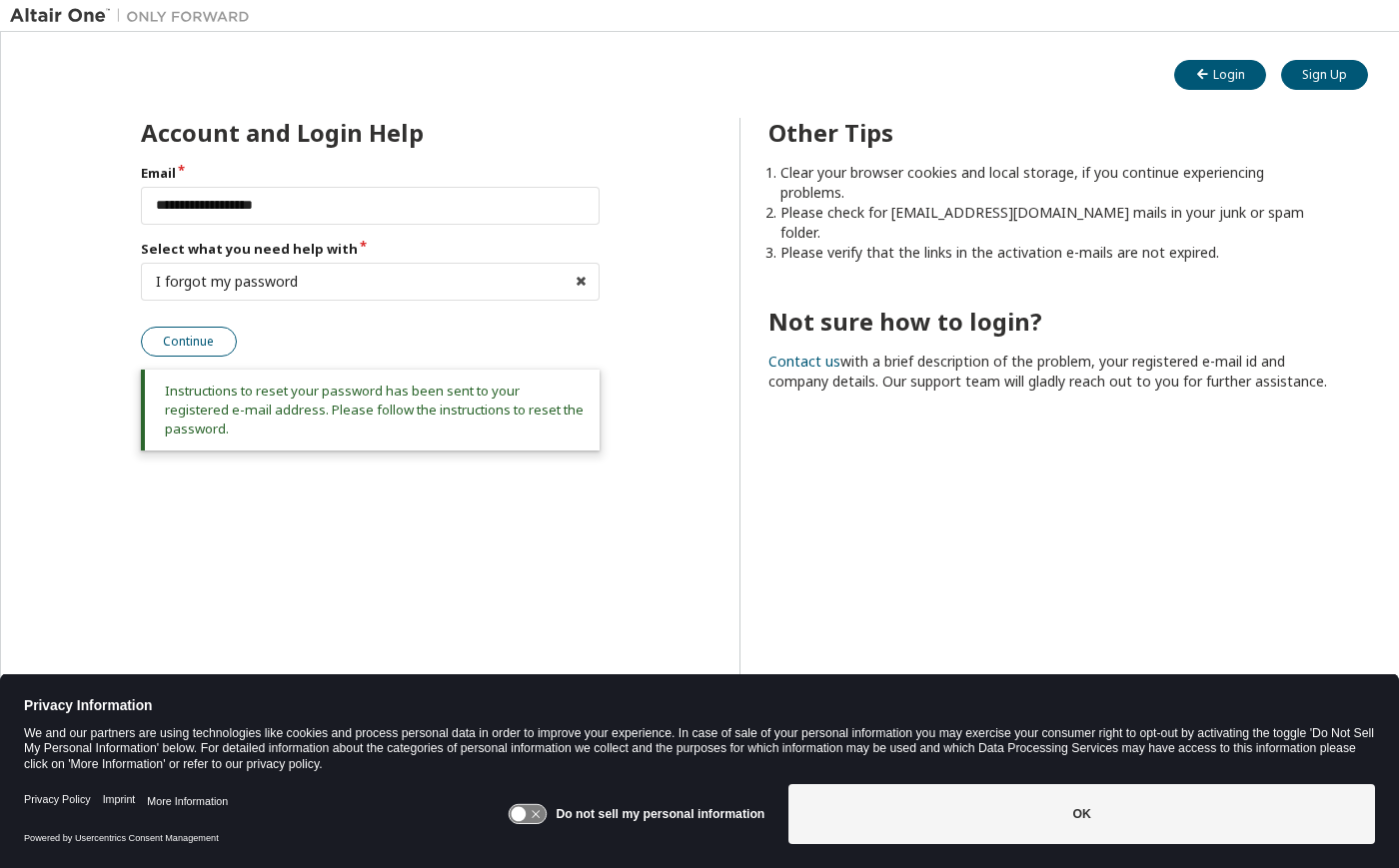 click on "Continue" at bounding box center (189, 342) 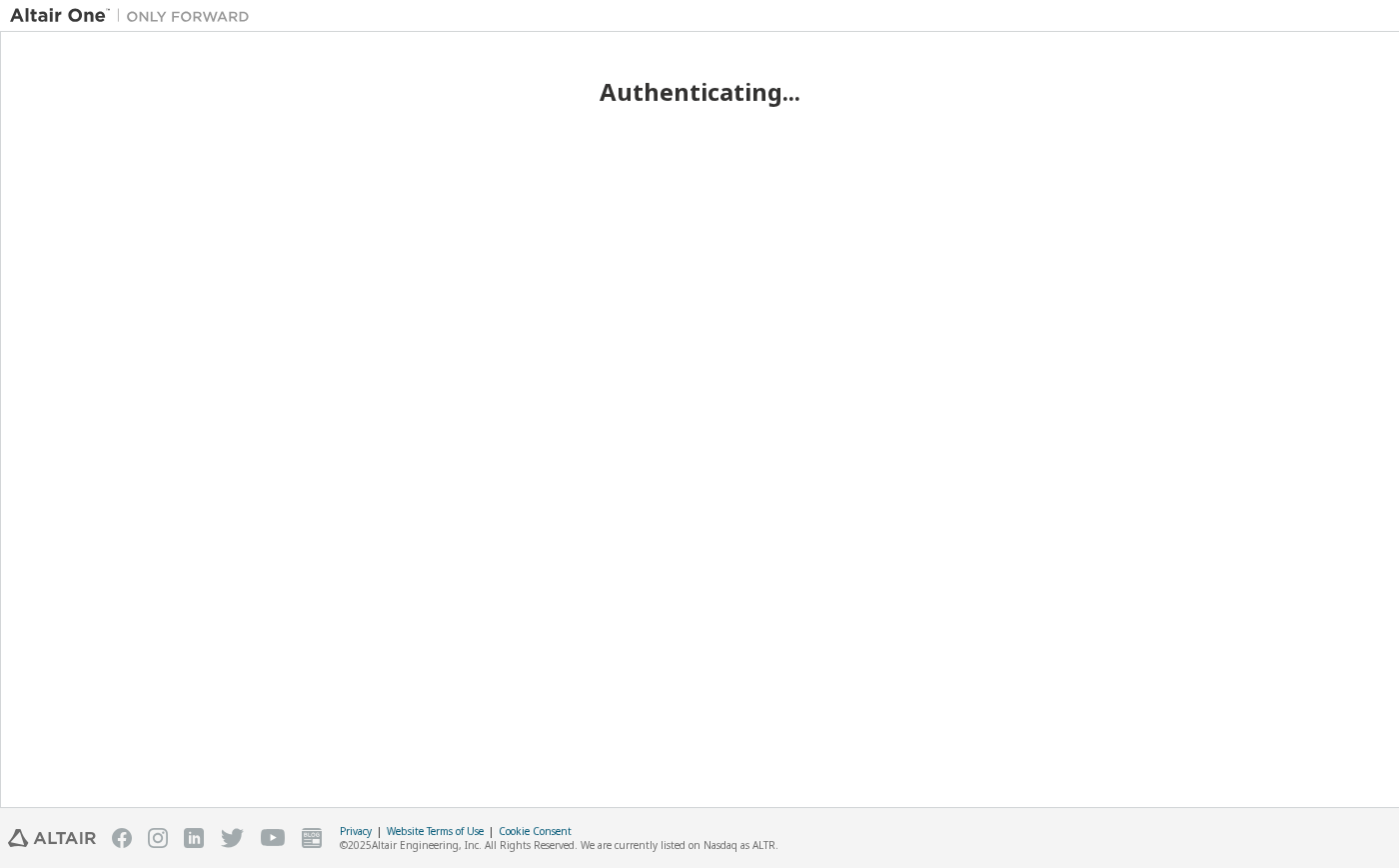 scroll, scrollTop: 0, scrollLeft: 0, axis: both 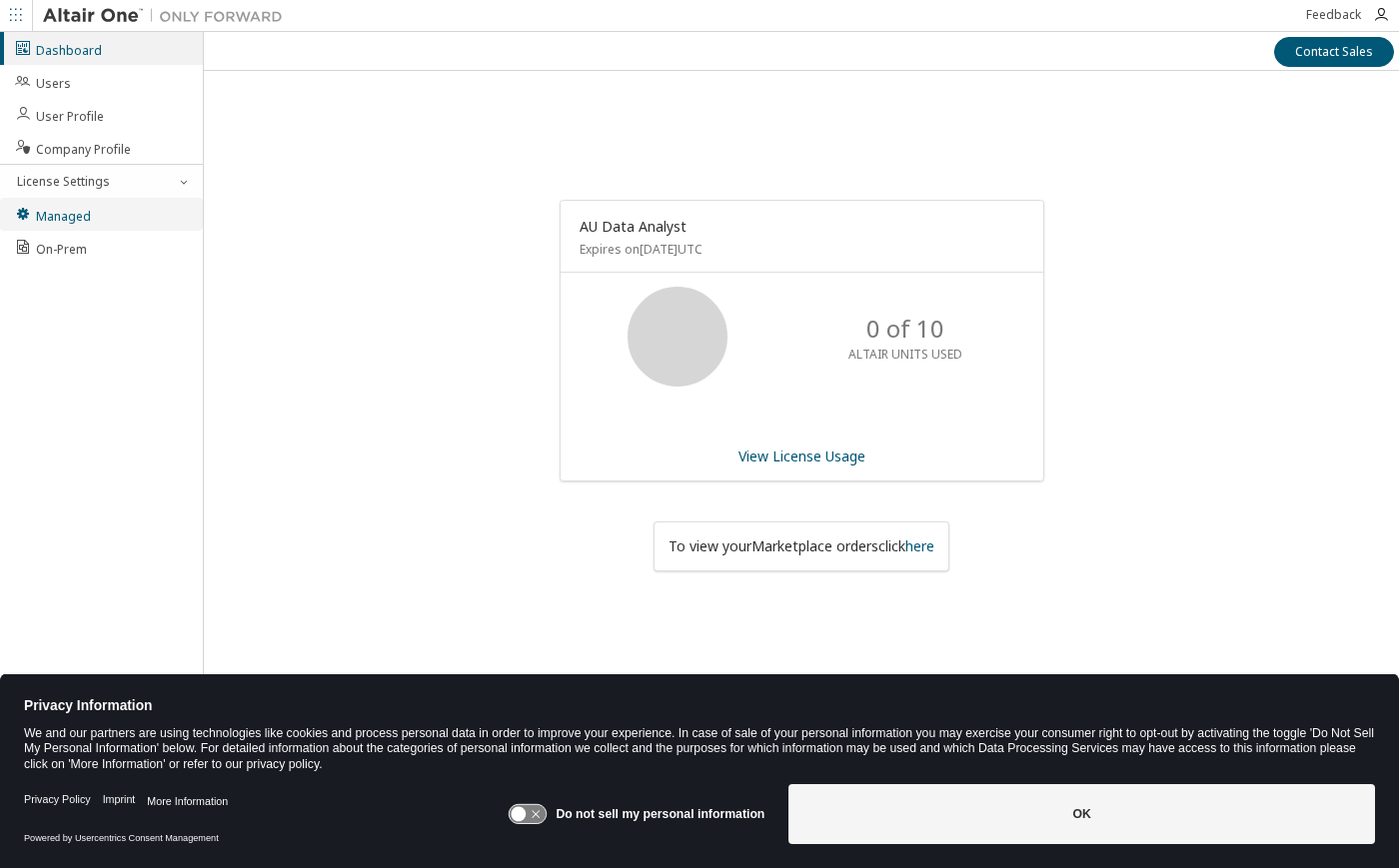click on "Managed" at bounding box center [101, 214] 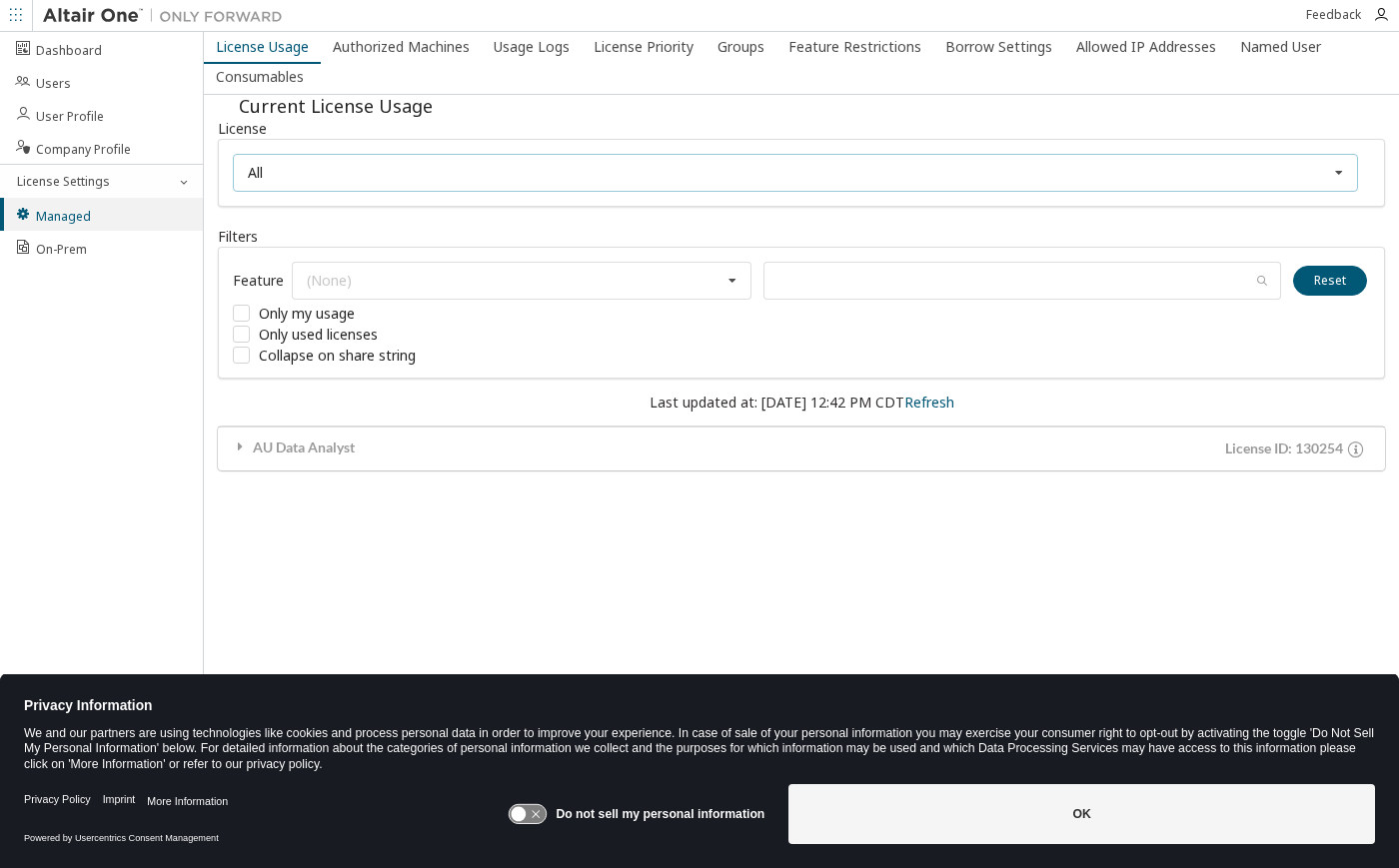 click on "All All 130254 - AU Data Analyst" at bounding box center [795, 173] 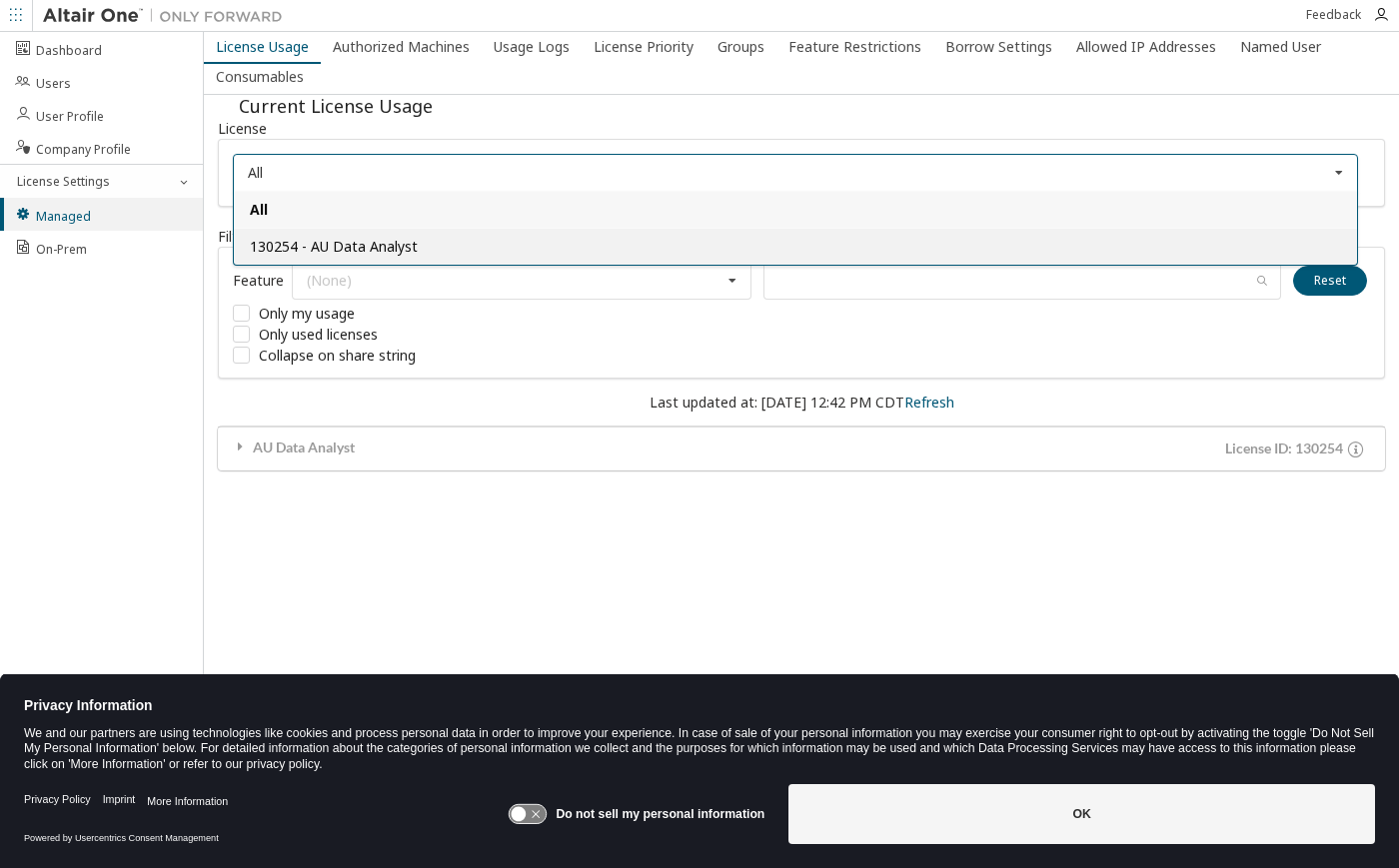 click on "130254 - AU Data Analyst" at bounding box center (334, 246) 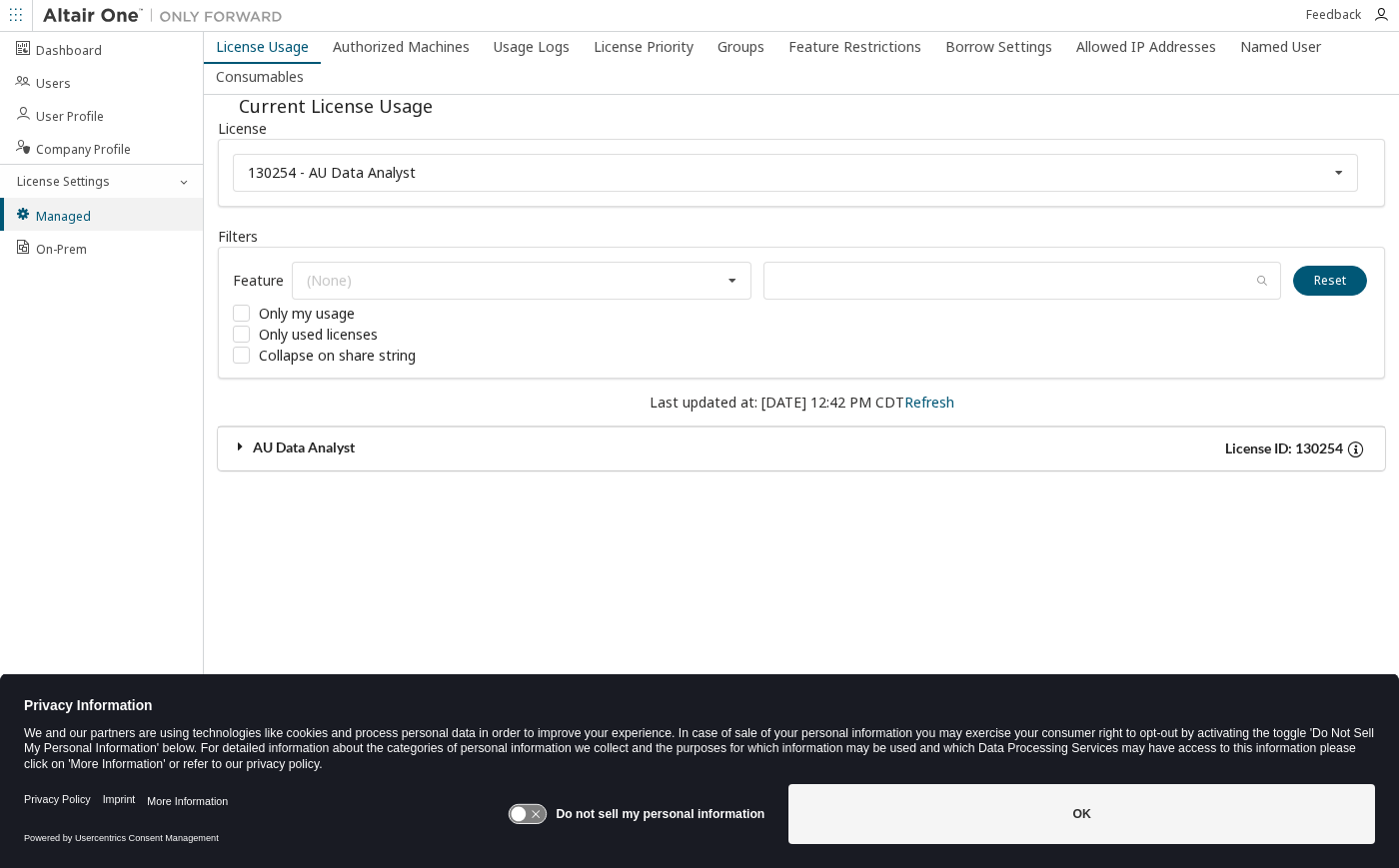 click on "AU Data Analyst" at bounding box center [517, 448] 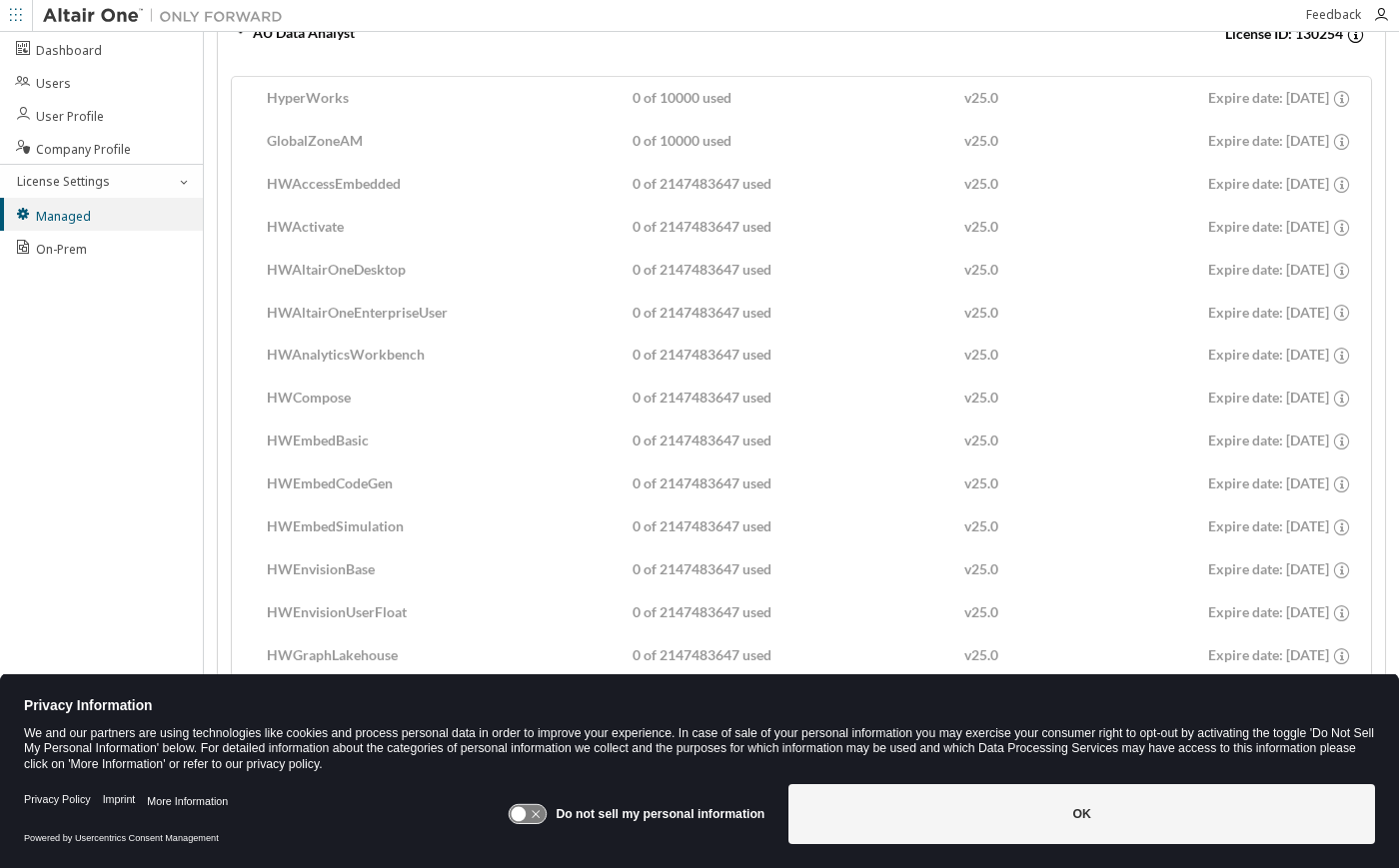 scroll, scrollTop: 0, scrollLeft: 0, axis: both 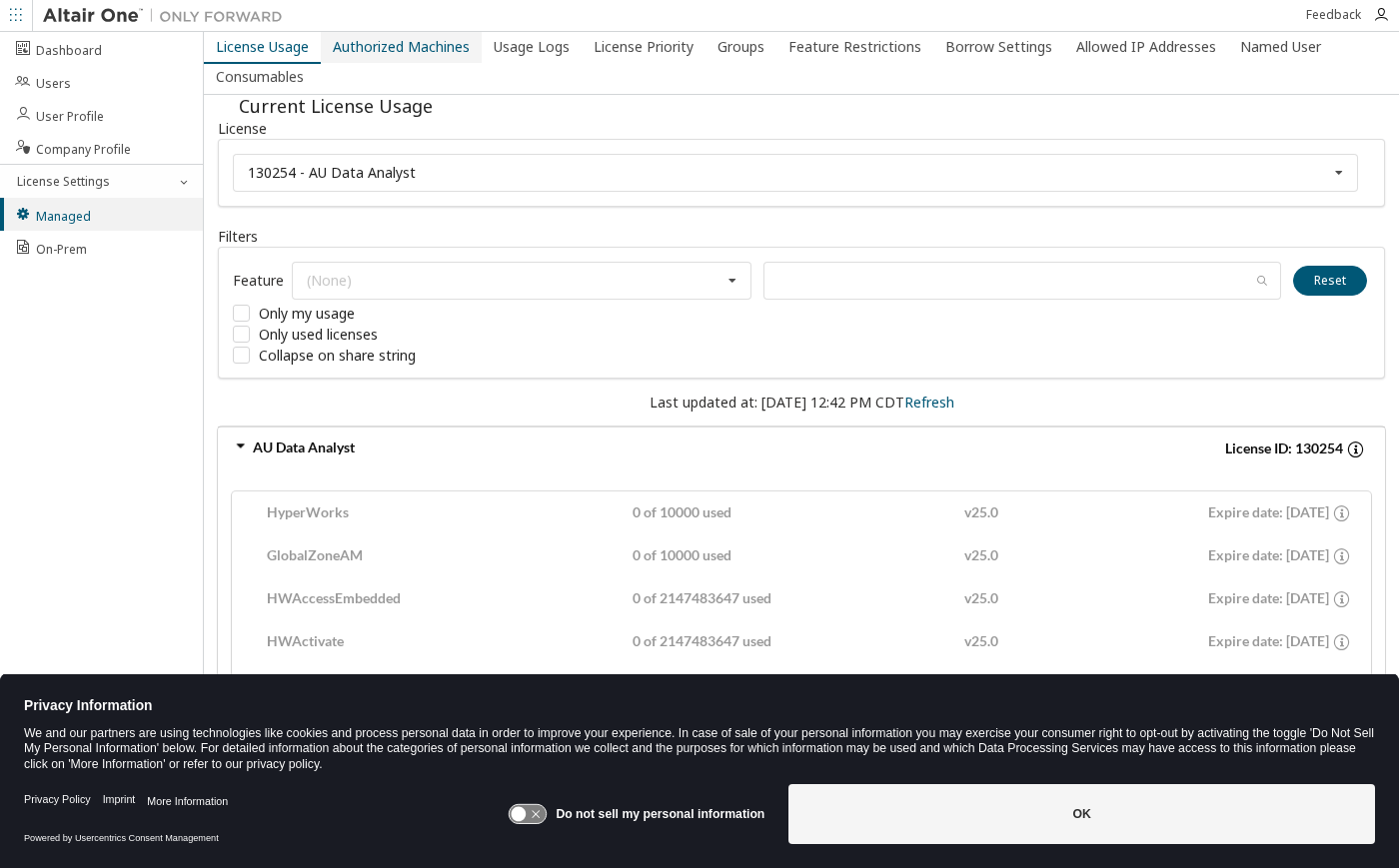 click on "Authorized Machines" at bounding box center (401, 47) 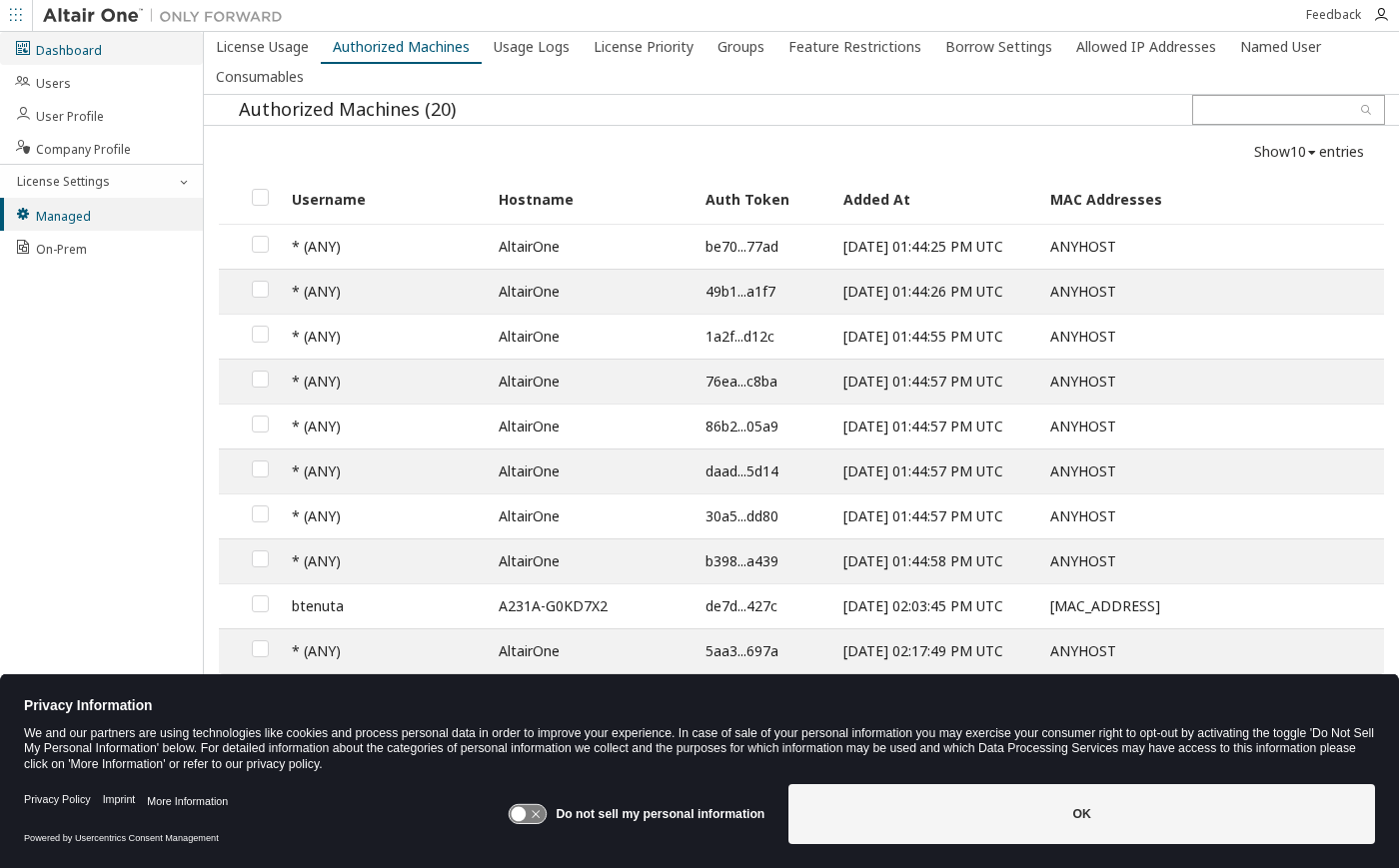 click on "Dashboard" at bounding box center [101, 48] 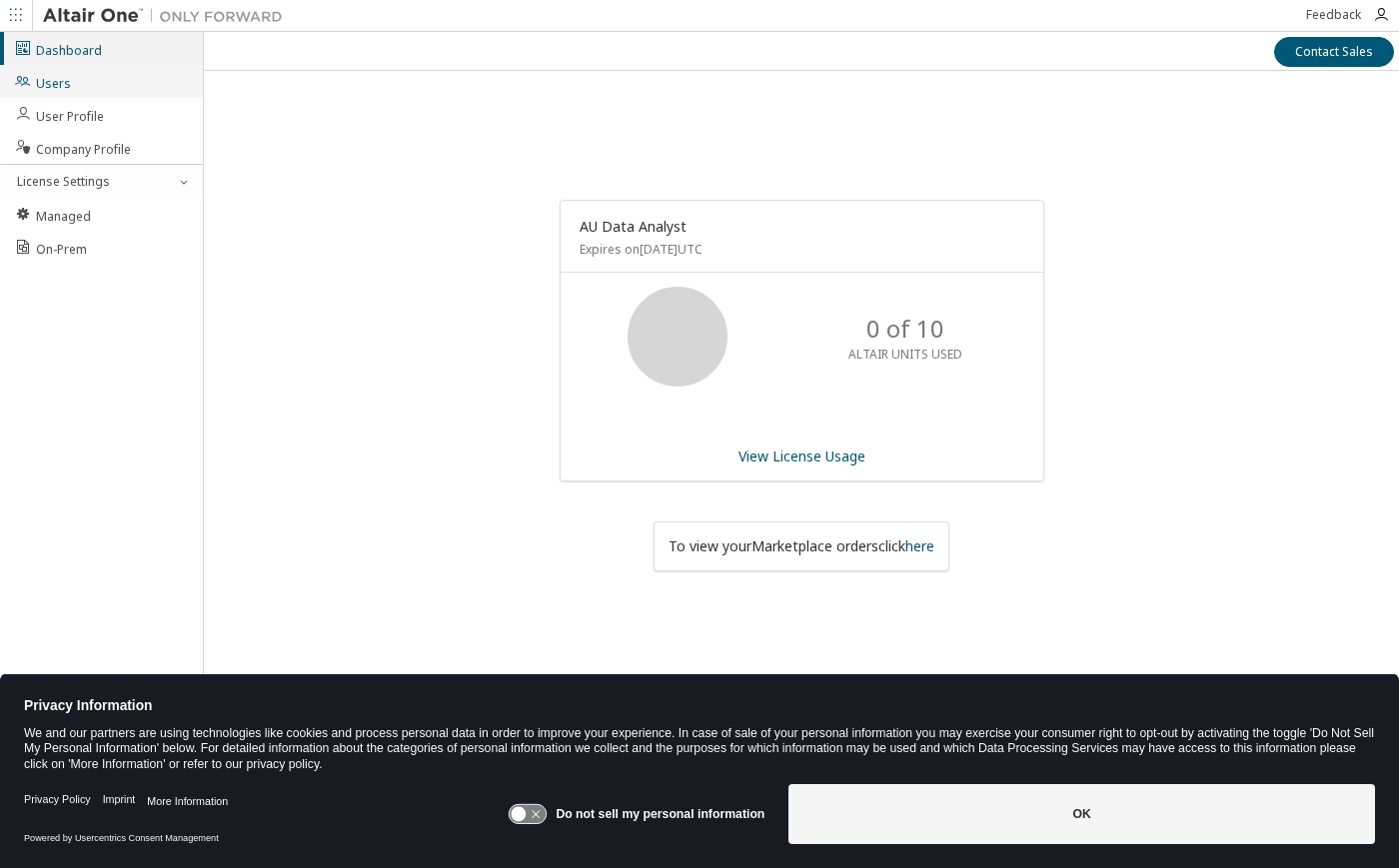 click on "Users" at bounding box center (101, 81) 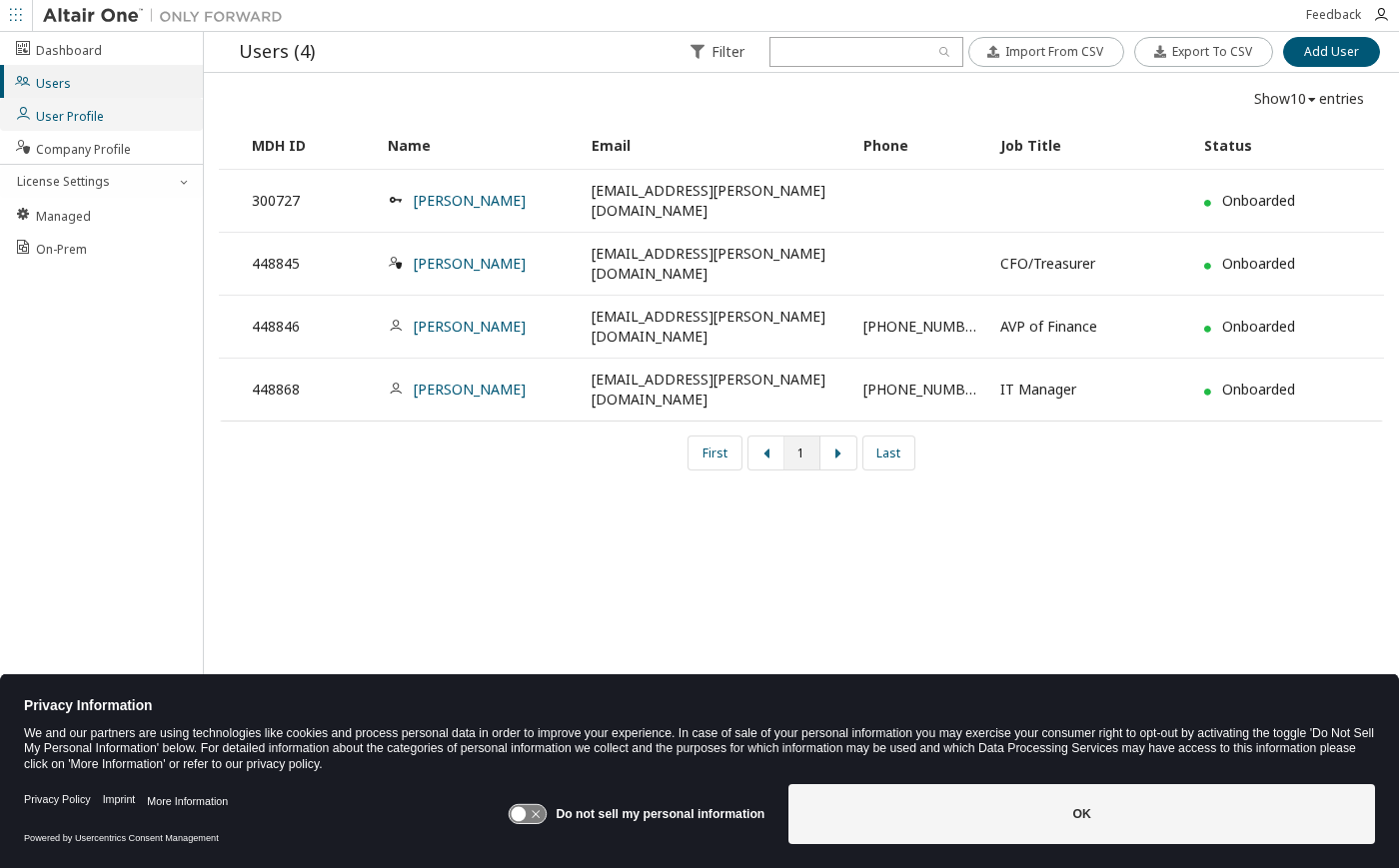 click on "User Profile" at bounding box center [101, 114] 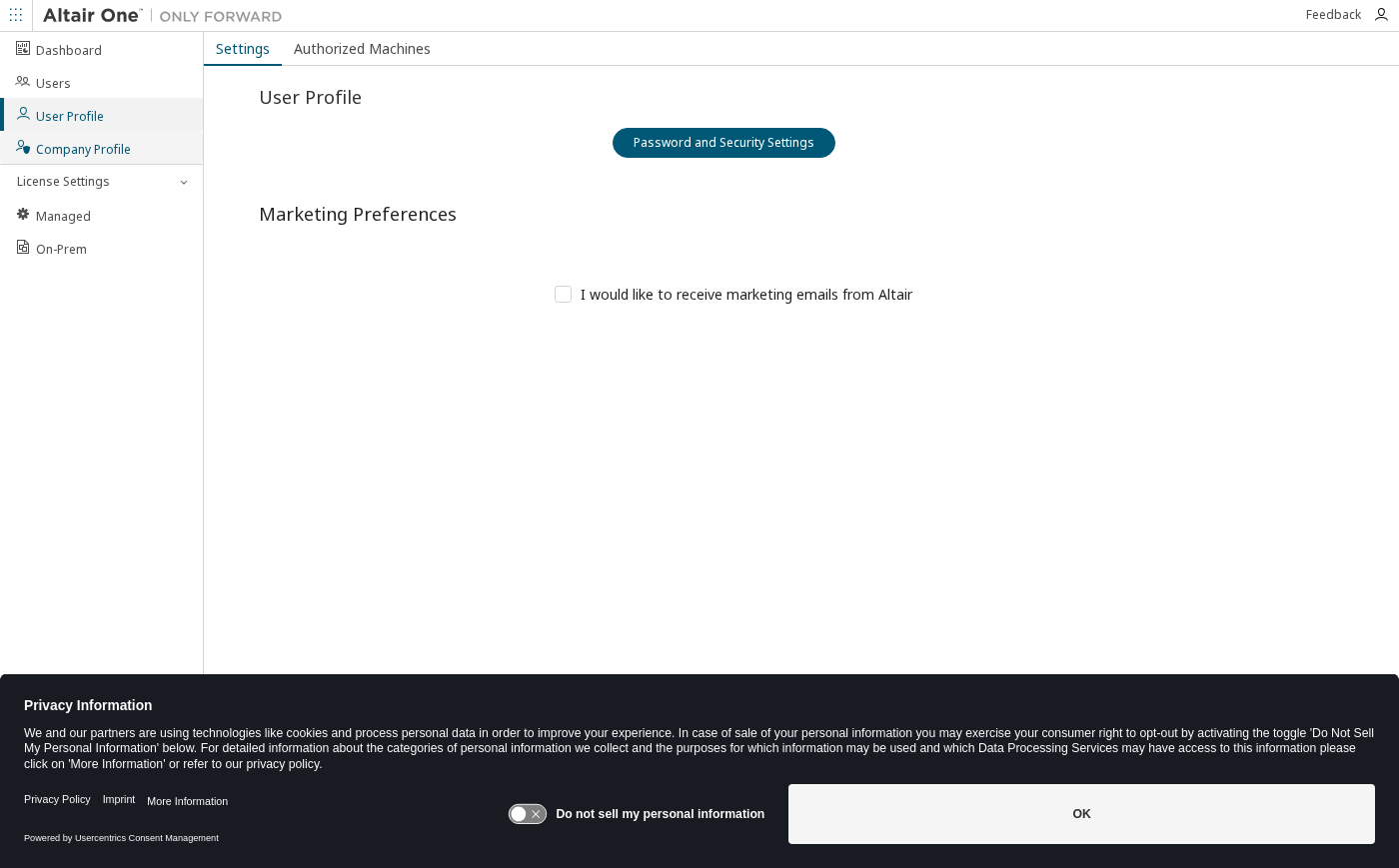 click on "Company Profile" at bounding box center [72, 147] 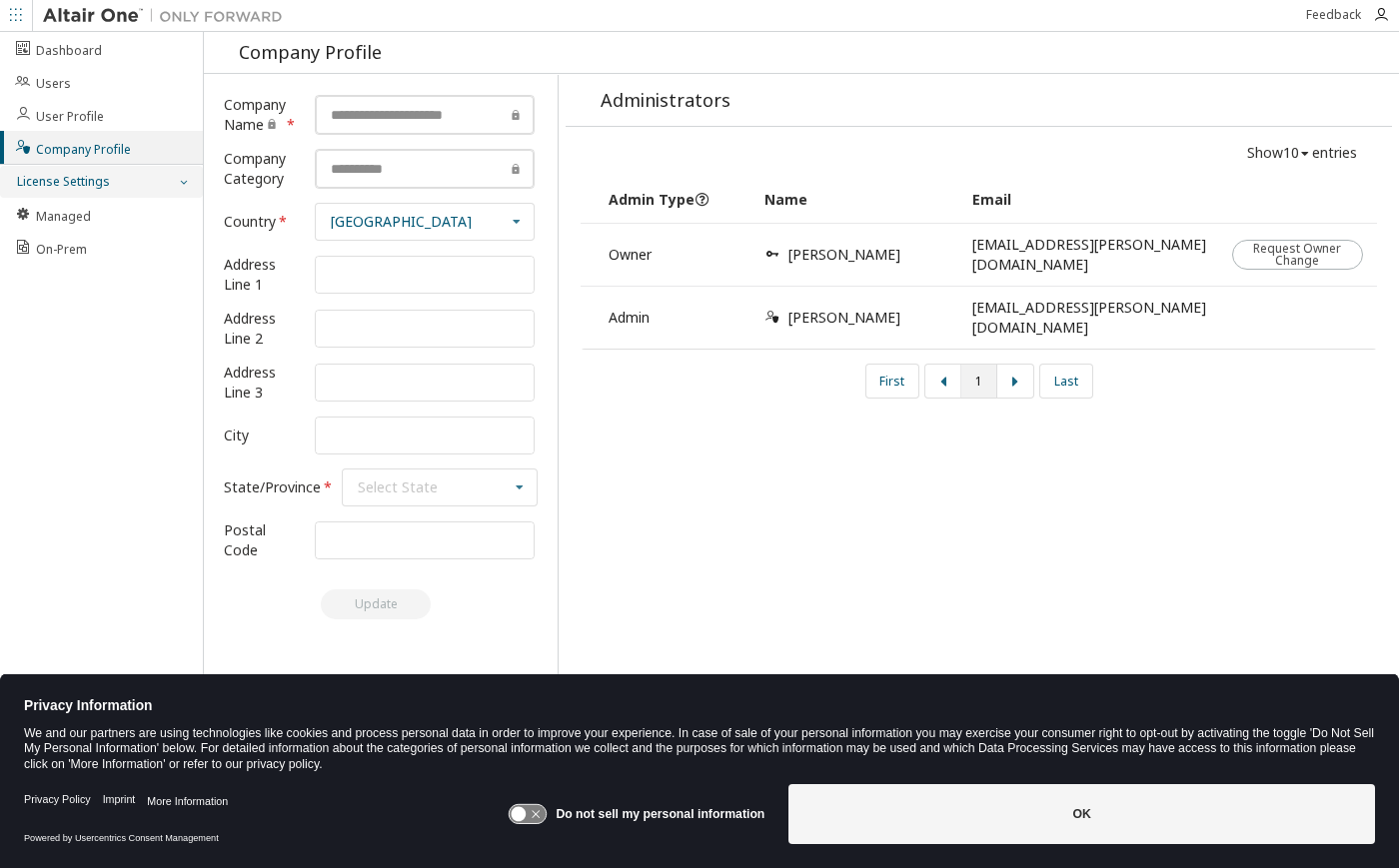 click on "License Settings" at bounding box center [101, 182] 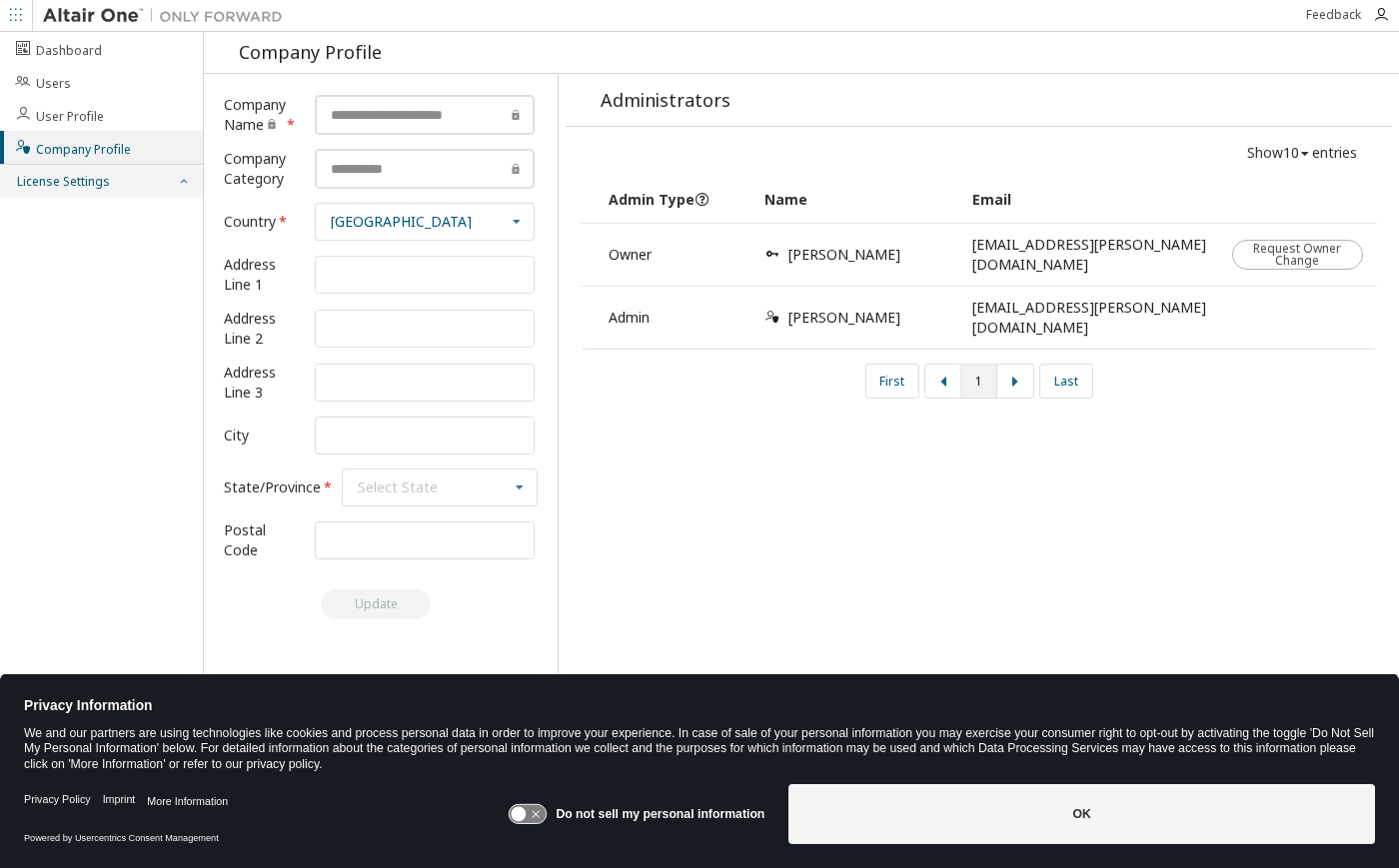 click on "License Settings" at bounding box center (101, 182) 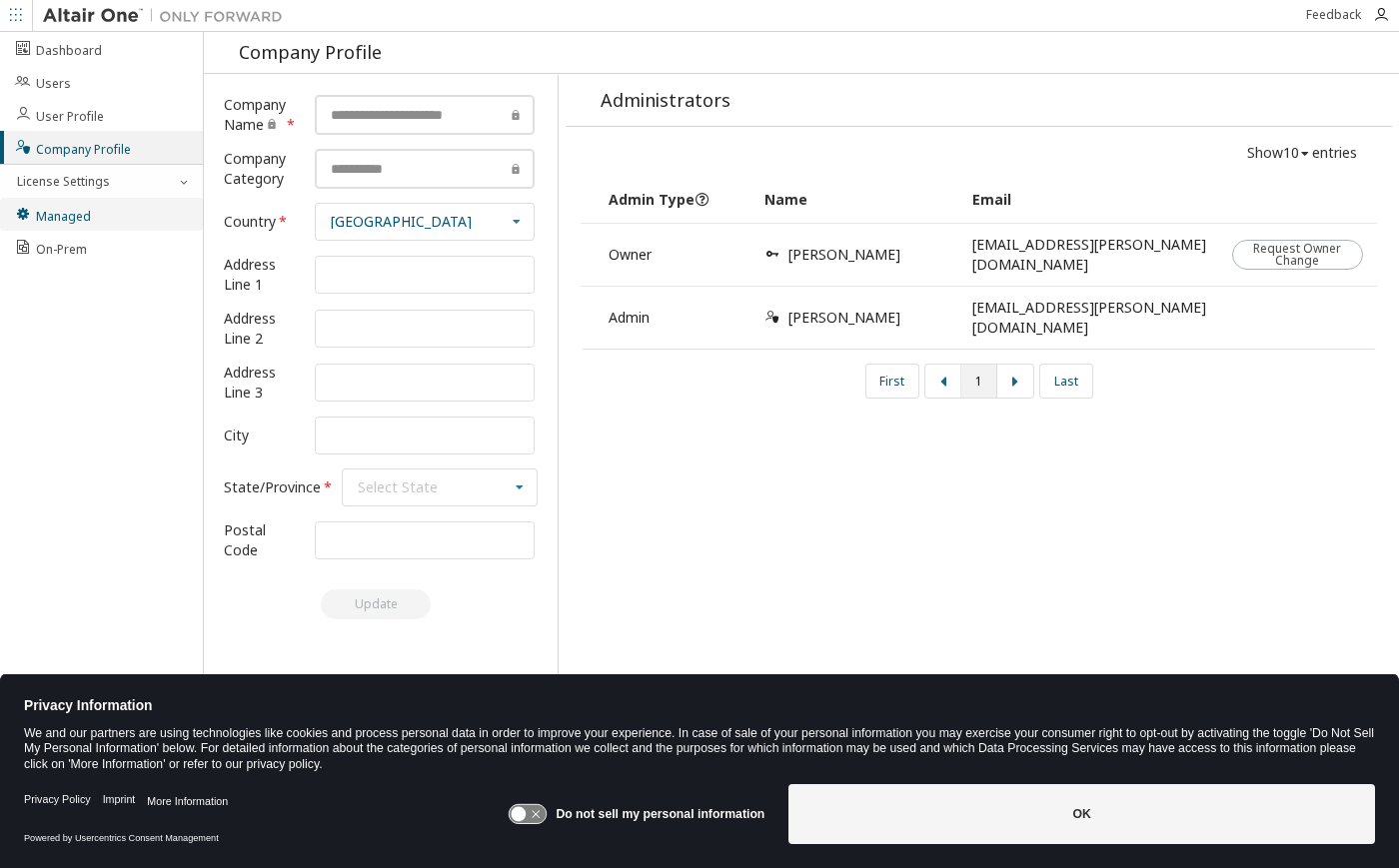 click on "Managed" at bounding box center [101, 214] 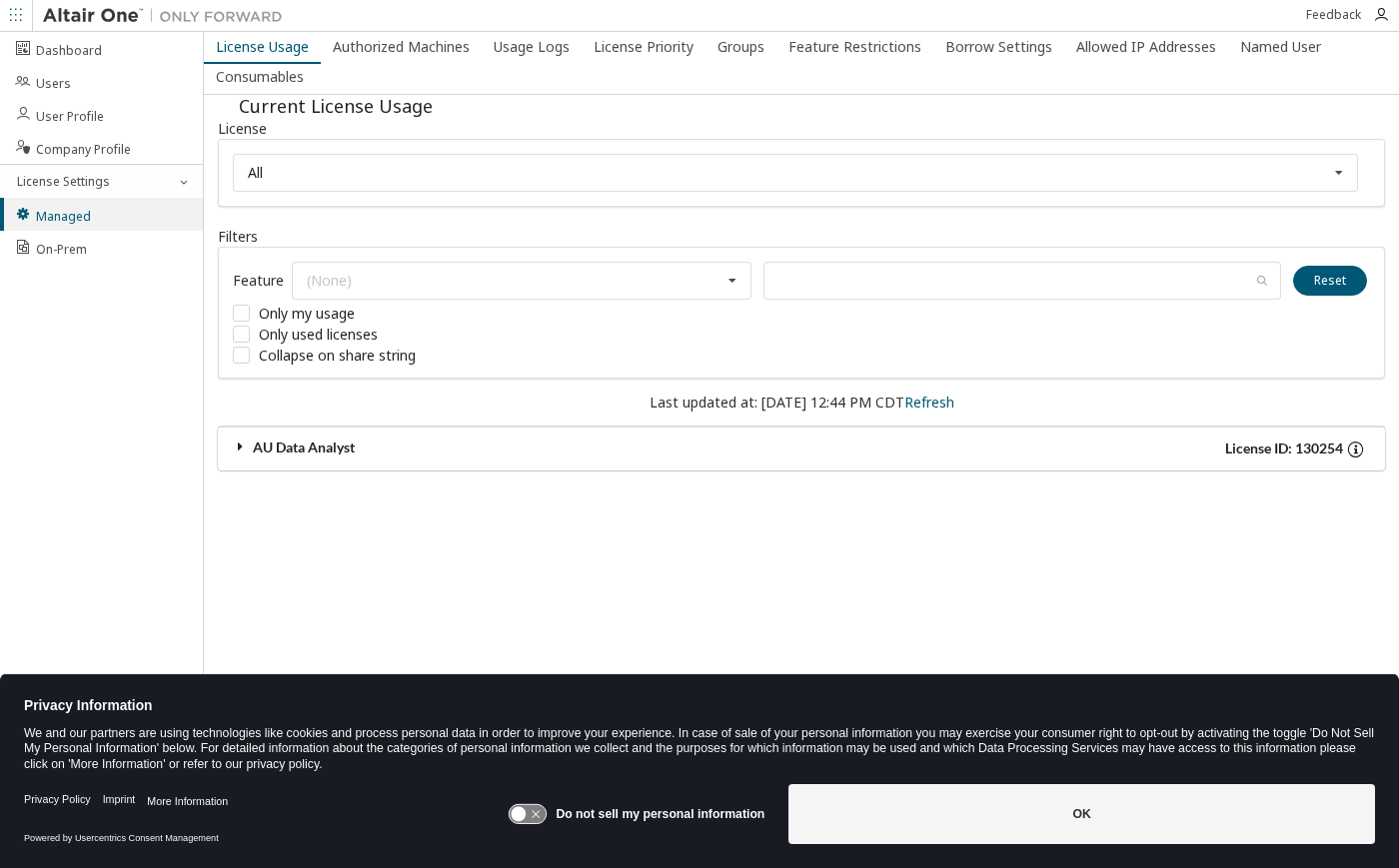 click on "AU Data Analyst" at bounding box center (517, 448) 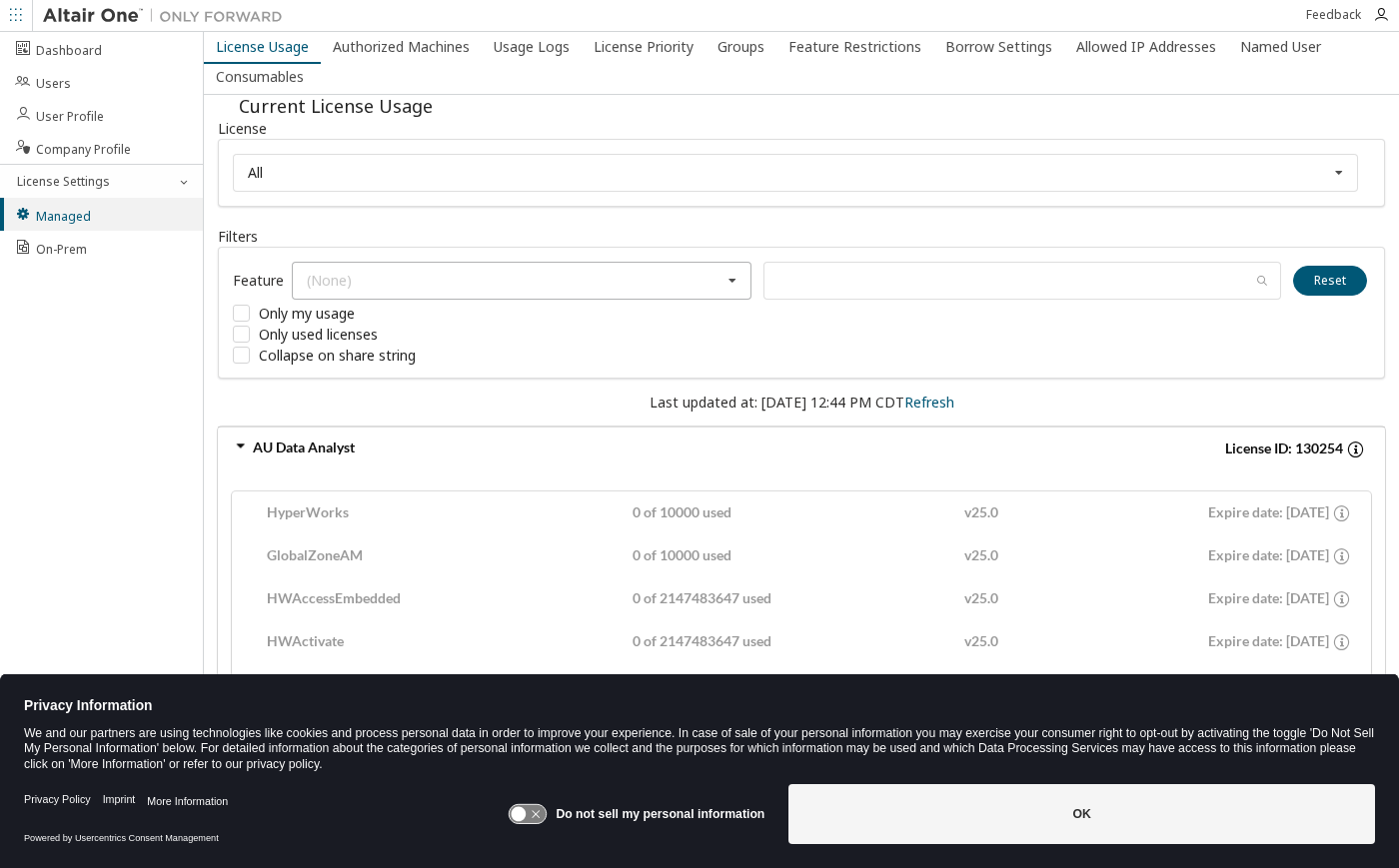 click on "(None) HyperWorks GlobalZoneAM HWAccessEmbedded HWActivate HWAltairOneDesktop HWAltairOneEnterpriseUser HWAnalyticsWorkbench HWCompose HWEmbedBasic HWEmbedCodeGen HWEmbedSimulation HWEnvisionBase HWEnvisionUserFloat HWGraphLakehouse HWGraphStudio HWHyperStudy HWHyperStudyPiFill HWHyperStudyPiFit HWHyperStudyPiOpt HWKnowledgeHub HWKnowledgeSeeker HWKnowledgeStudio HWKnowledgeStudioSpark HWMDICoreDB HWMonarchClassic HWMonarchDataPrepStudio HWMonarchServerAutomator HWMonarchServerRMS HWMonarchServerRW HWPanopticonDesigner HWPanopticonStreams HWPanopticonVizServer HWRapidMinerAIHub HWRapidMinerRadoop HWRapidMinerStudio HWSLCHub HWSLCServer HWSLCWorkstation HWSmartWorksAnalytics HWSmartWorksIoT HWWPSAnalyticsEngineServer HWWPSAnalyticsEngineWorkstation HWWPSAnalyticsWorkbench HWromAI" at bounding box center (522, 281) 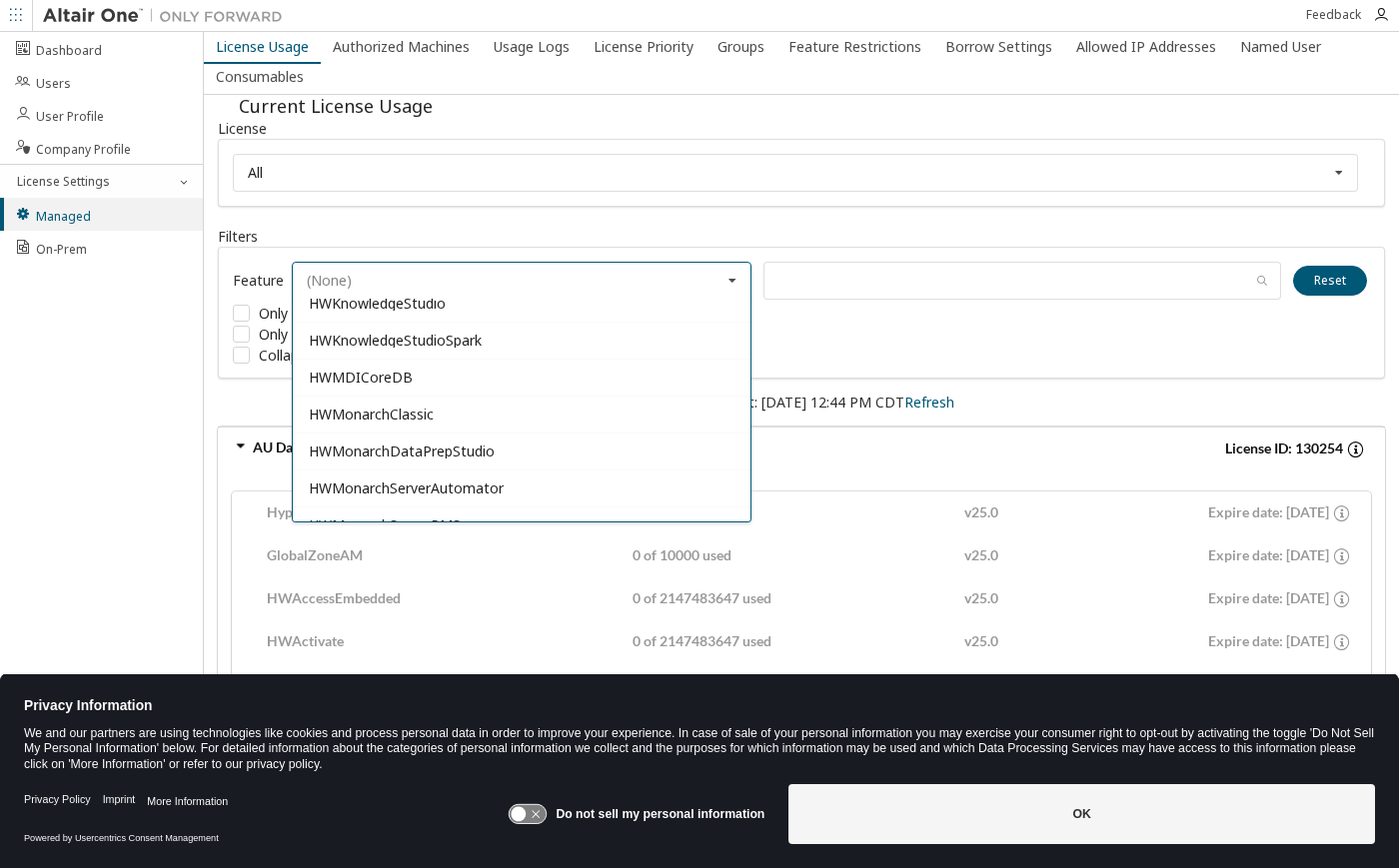 scroll, scrollTop: 799, scrollLeft: 0, axis: vertical 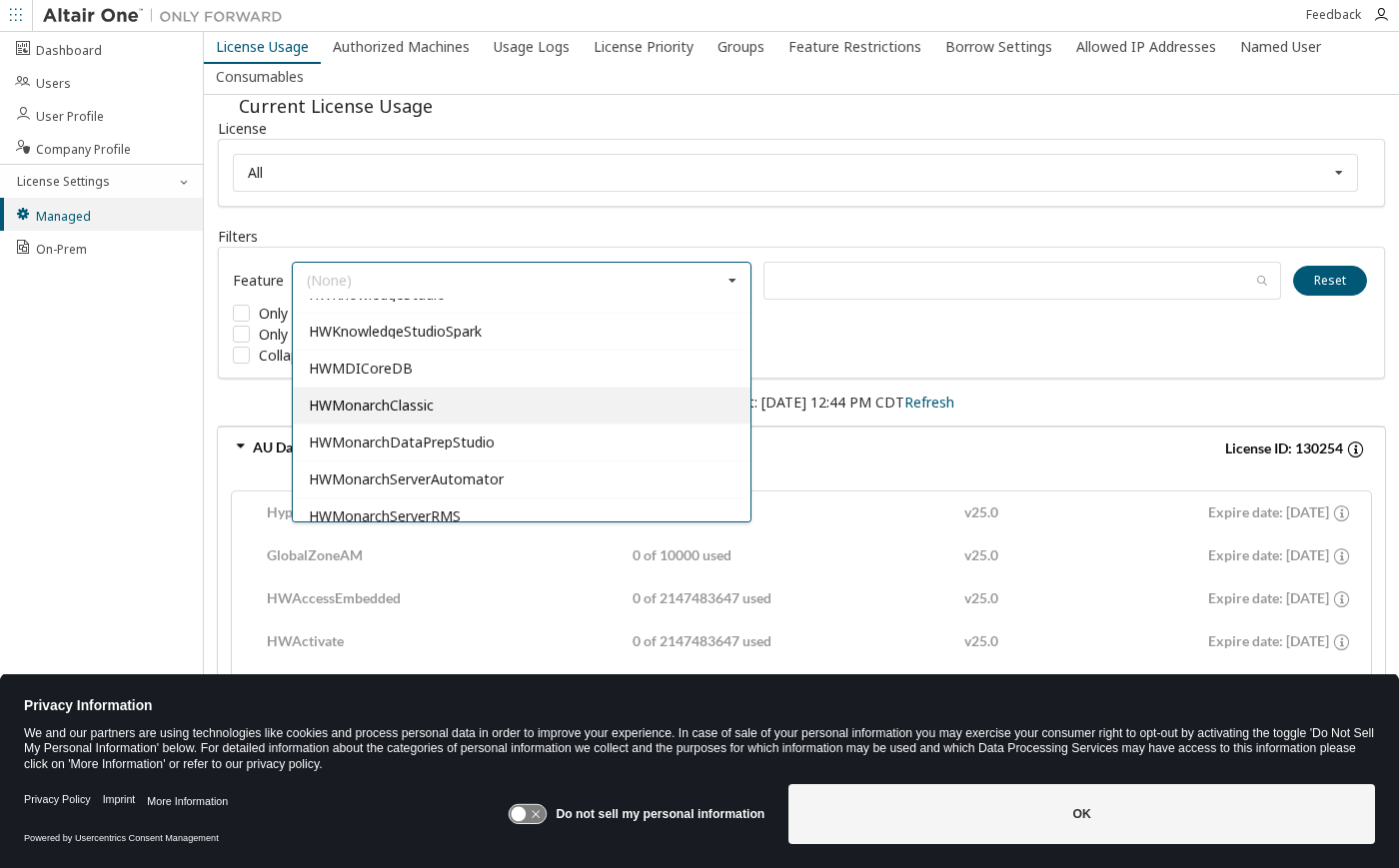click on "HWMonarchClassic" at bounding box center [522, 405] 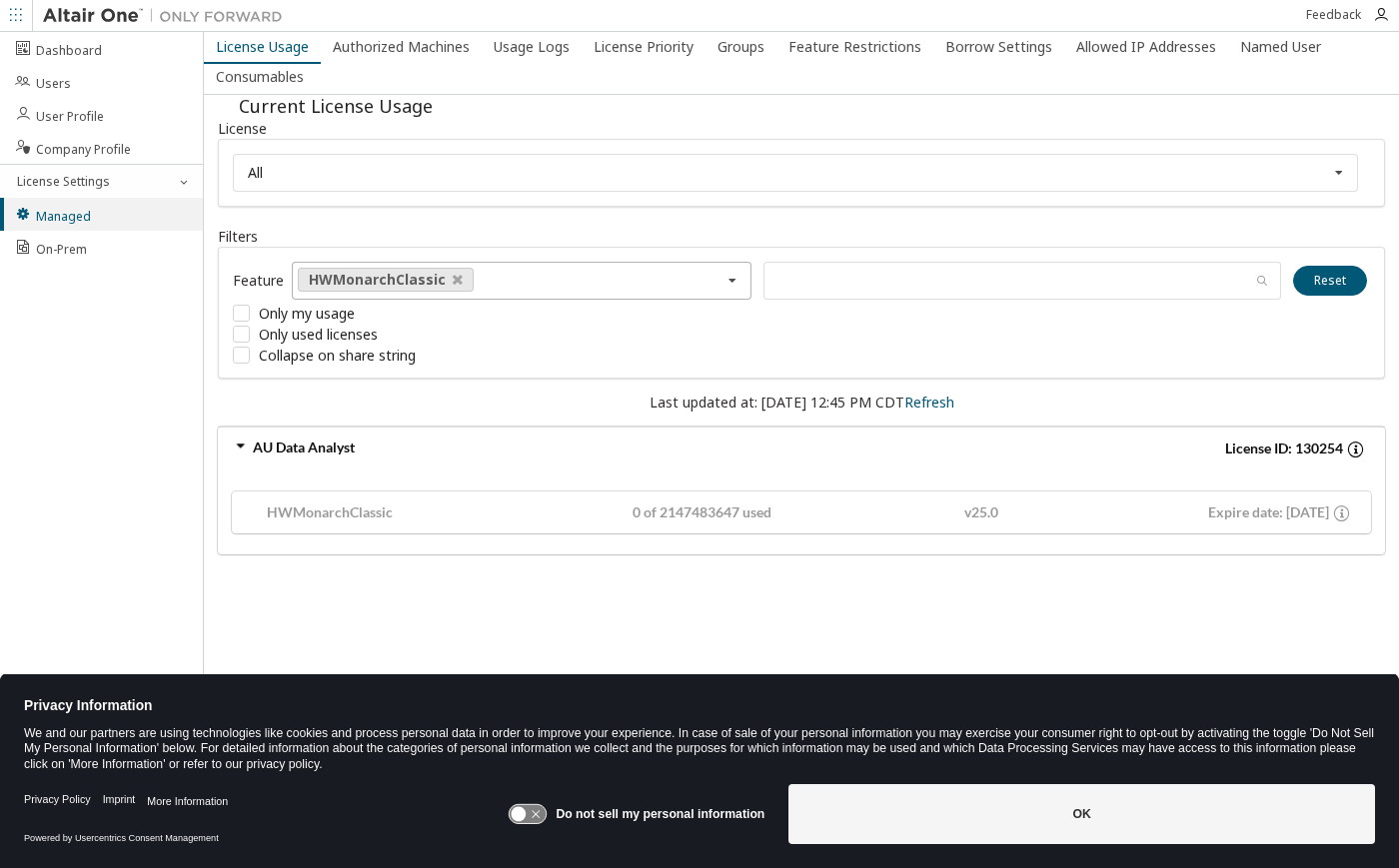 click on "License Usage Authorized Machines Usage Logs License Priority Groups Feature Restrictions Borrow Settings Allowed IP Addresses Named User Consumables Current License Usage License All All 130254 - AU Data Analyst  Filters Feature HWMonarchClassic (None) HyperWorks GlobalZoneAM HWAccessEmbedded HWActivate HWAltairOneDesktop HWAltairOneEnterpriseUser HWAnalyticsWorkbench HWCompose HWEmbedBasic HWEmbedCodeGen HWEmbedSimulation HWEnvisionBase HWEnvisionUserFloat HWGraphLakehouse HWGraphStudio HWHyperStudy HWHyperStudyPiFill HWHyperStudyPiFit HWHyperStudyPiOpt HWKnowledgeHub HWKnowledgeSeeker HWKnowledgeStudio HWKnowledgeStudioSpark HWMDICoreDB HWMonarchDataPrepStudio HWMonarchServerAutomator HWMonarchServerRMS HWMonarchServerRW HWPanopticonDesigner HWPanopticonStreams HWPanopticonVizServer HWRapidMinerAIHub HWRapidMinerRadoop HWRapidMinerStudio HWSLCHub HWSLCServer HWSLCWorkstation HWSmartWorksAnalytics HWSmartWorksIoT HWWPSAnalyticsEngineServer HWWPSAnalyticsEngineWorkstation HWWPSAnalyticsWorkbench HWromAI" at bounding box center (801, 420) 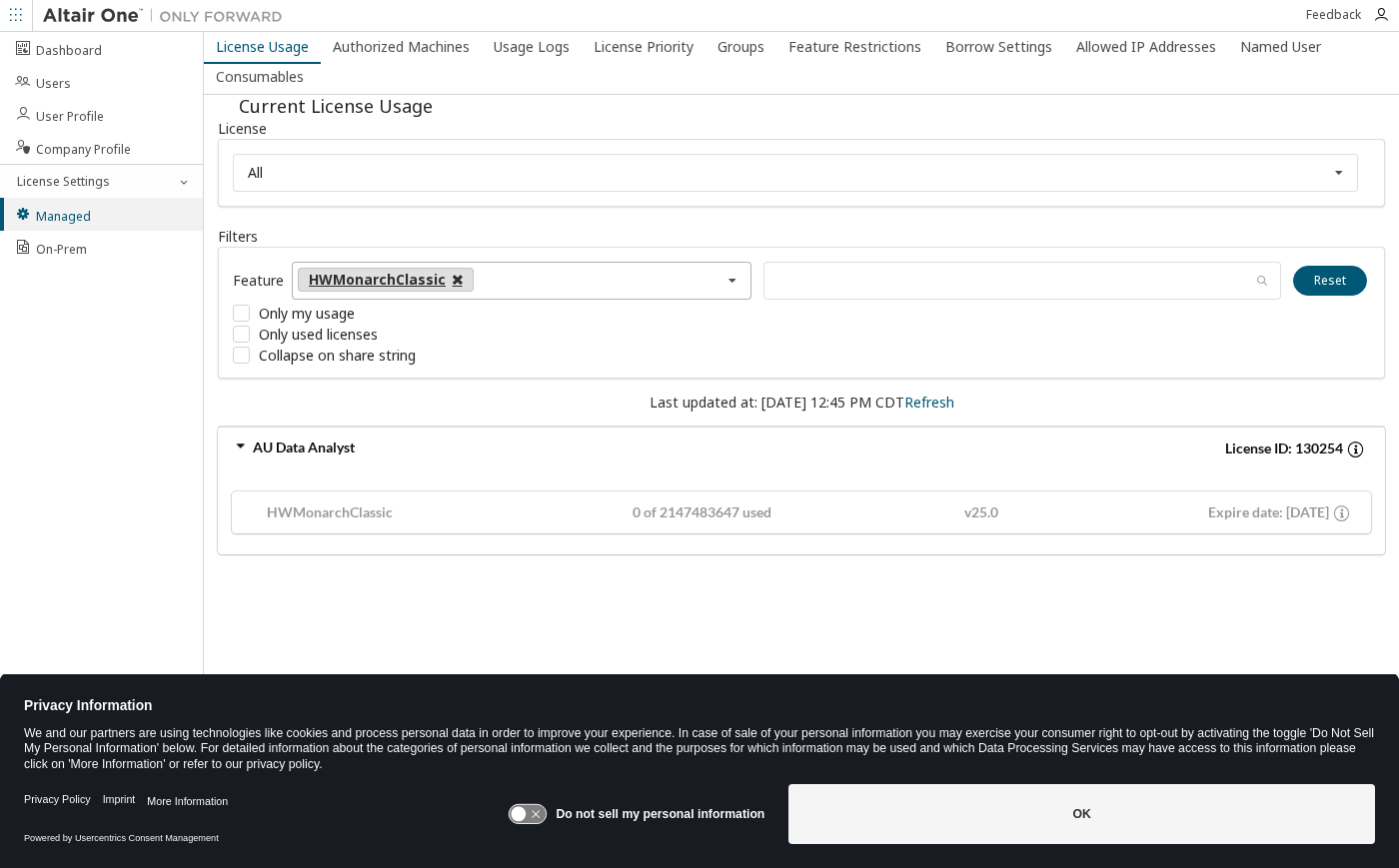 click at bounding box center (458, 280) 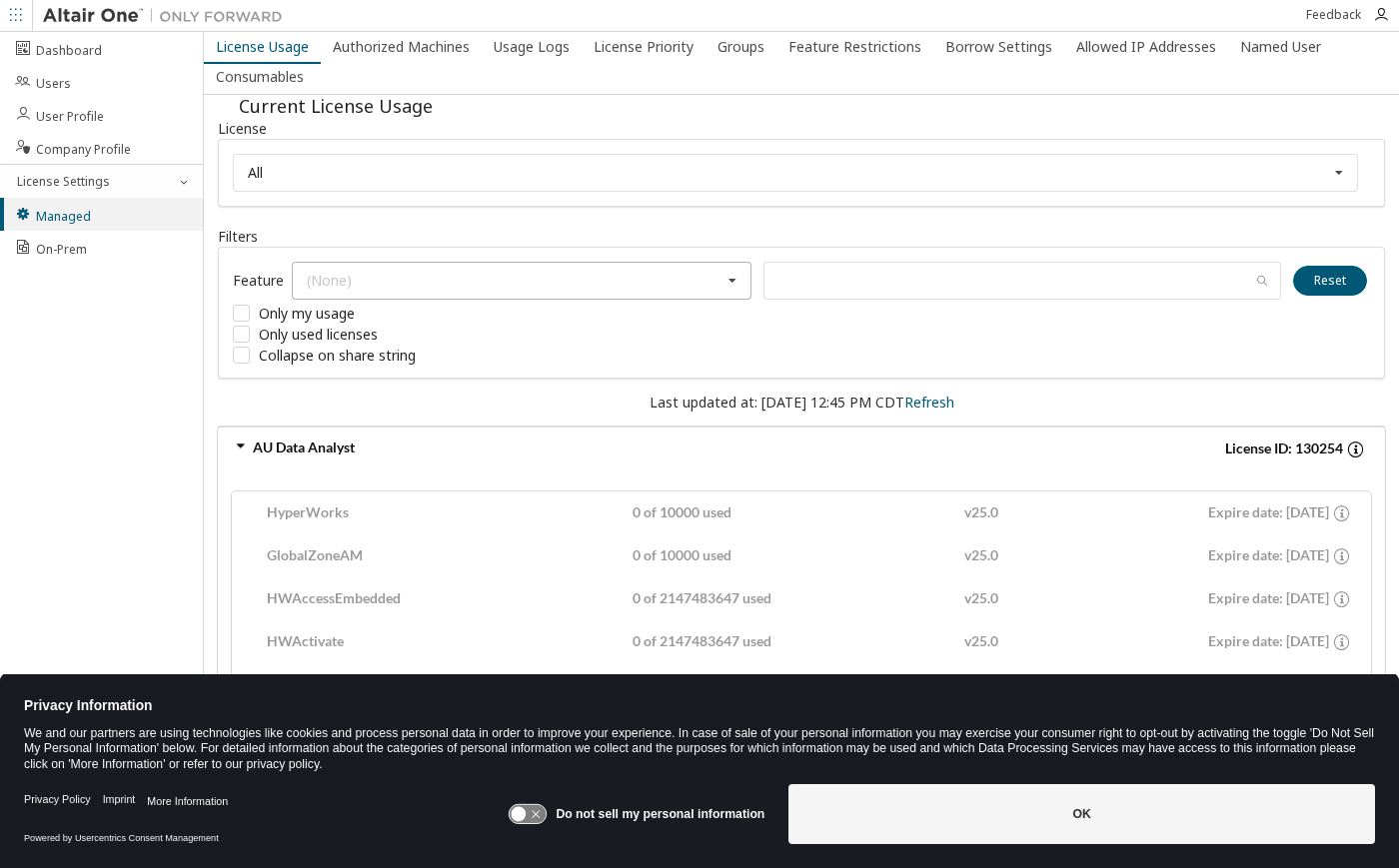 click at bounding box center (1355, 448) 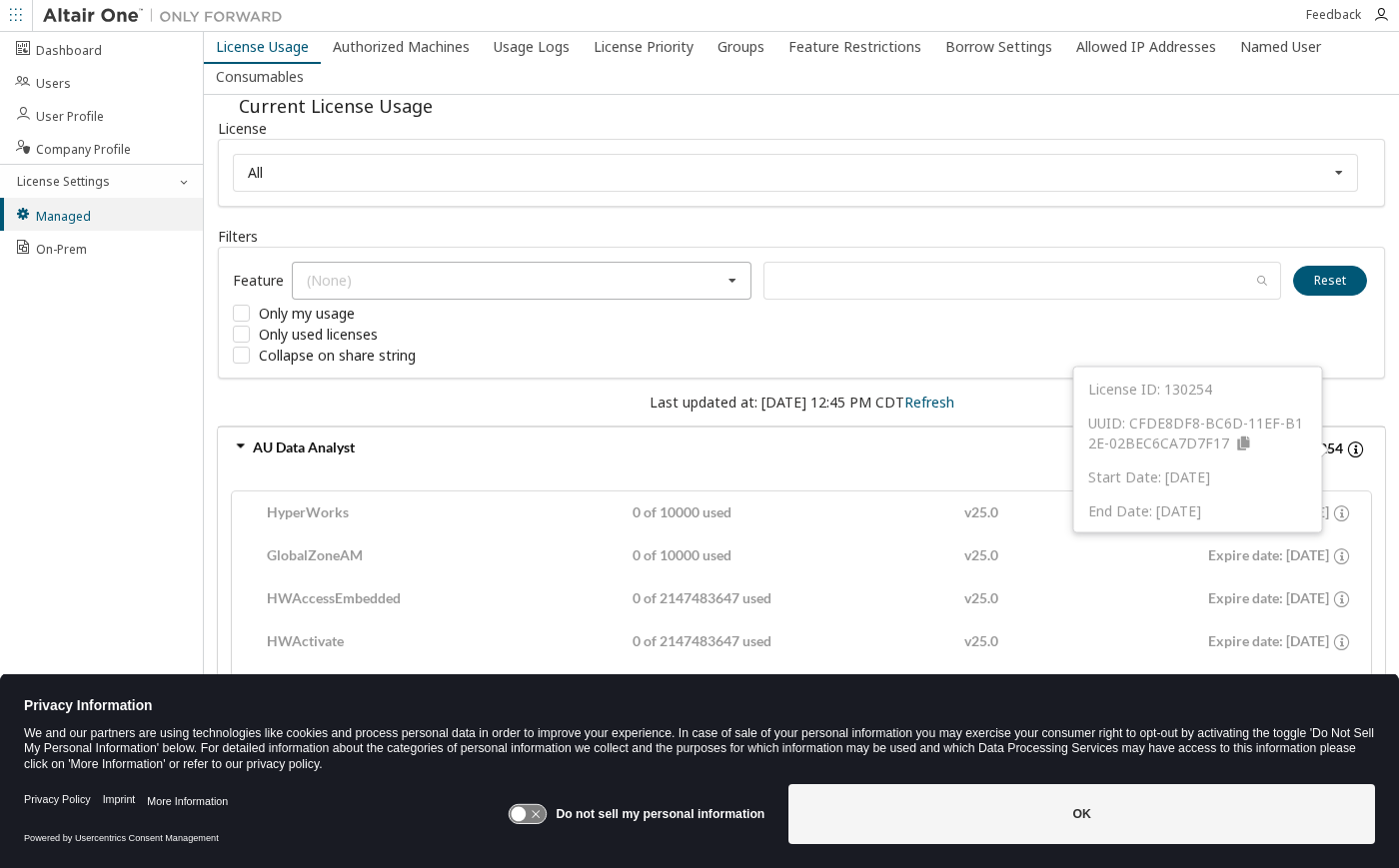 click 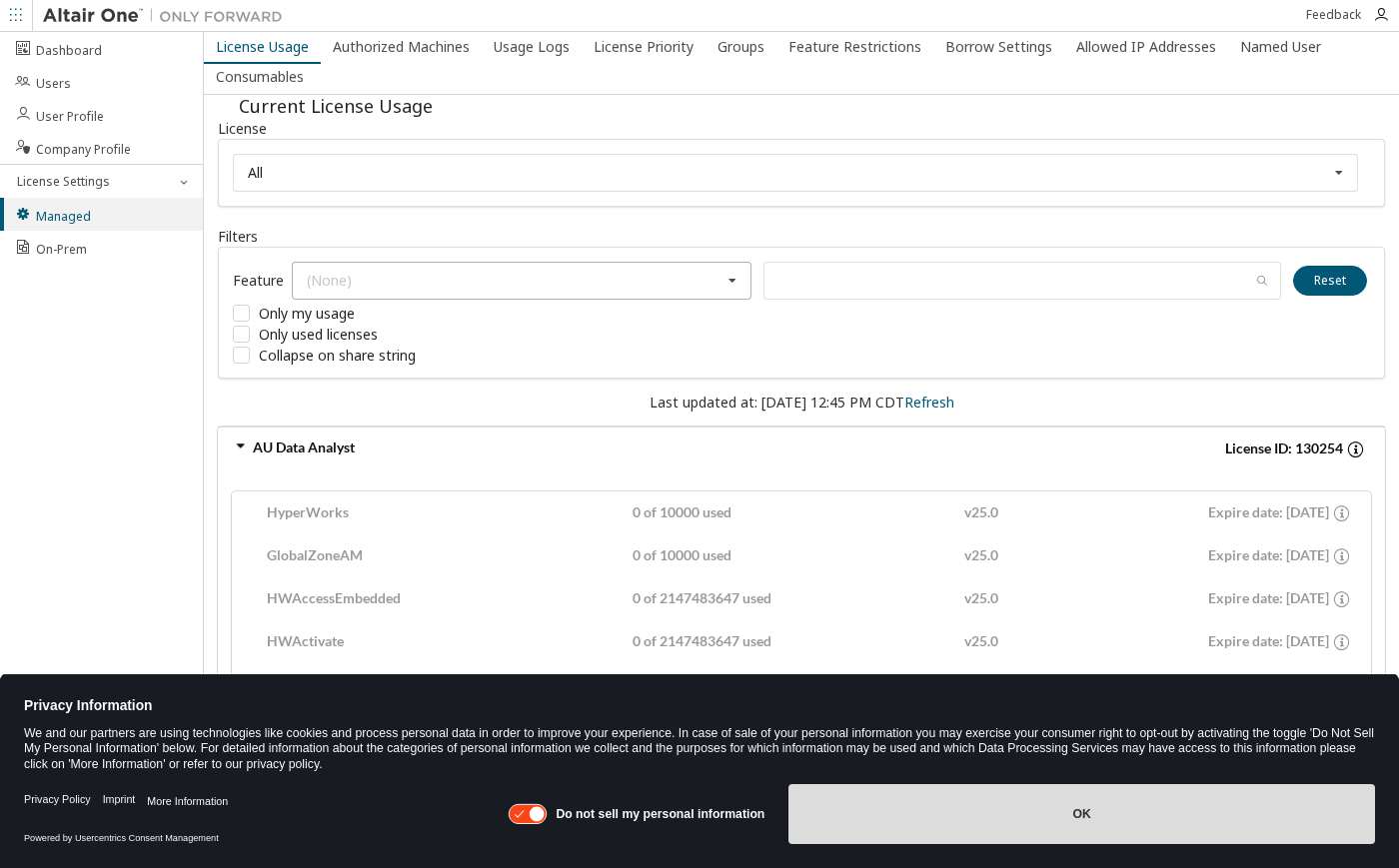 click on "OK" at bounding box center [1081, 814] 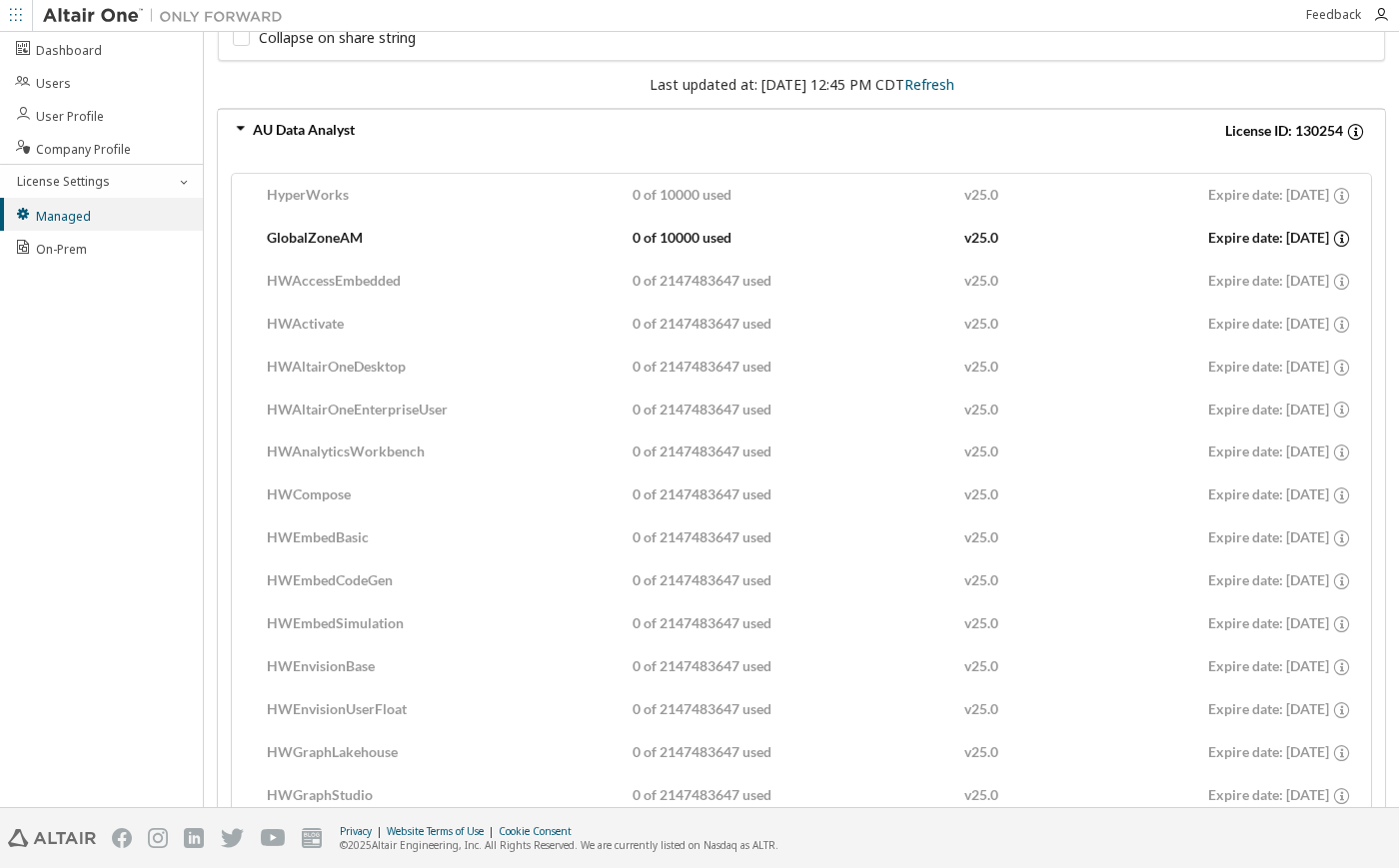 scroll, scrollTop: 0, scrollLeft: 0, axis: both 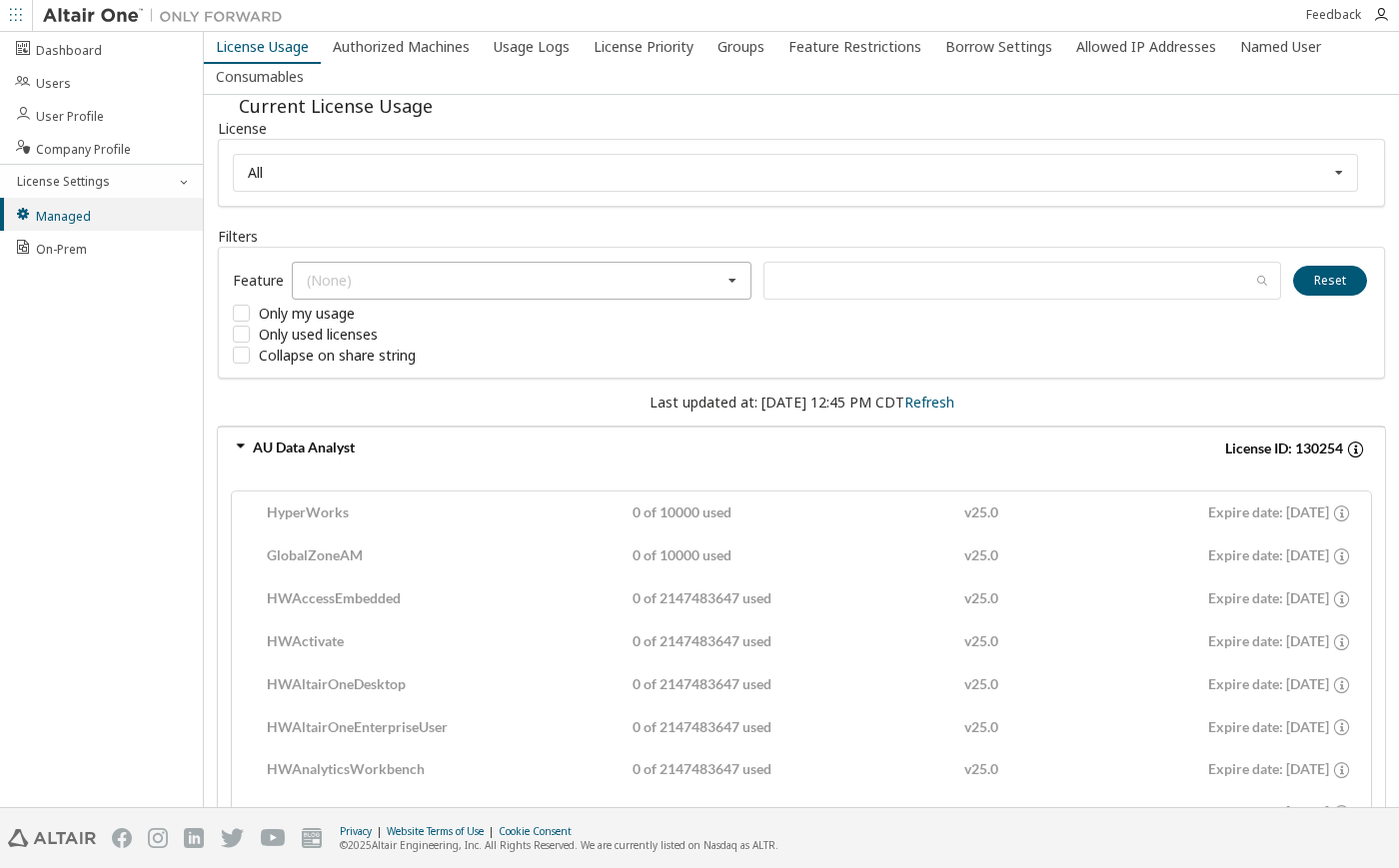 click on "Dashboard Users User Profile Company Profile License Settings Managed On-Prem" at bounding box center [102, 420] 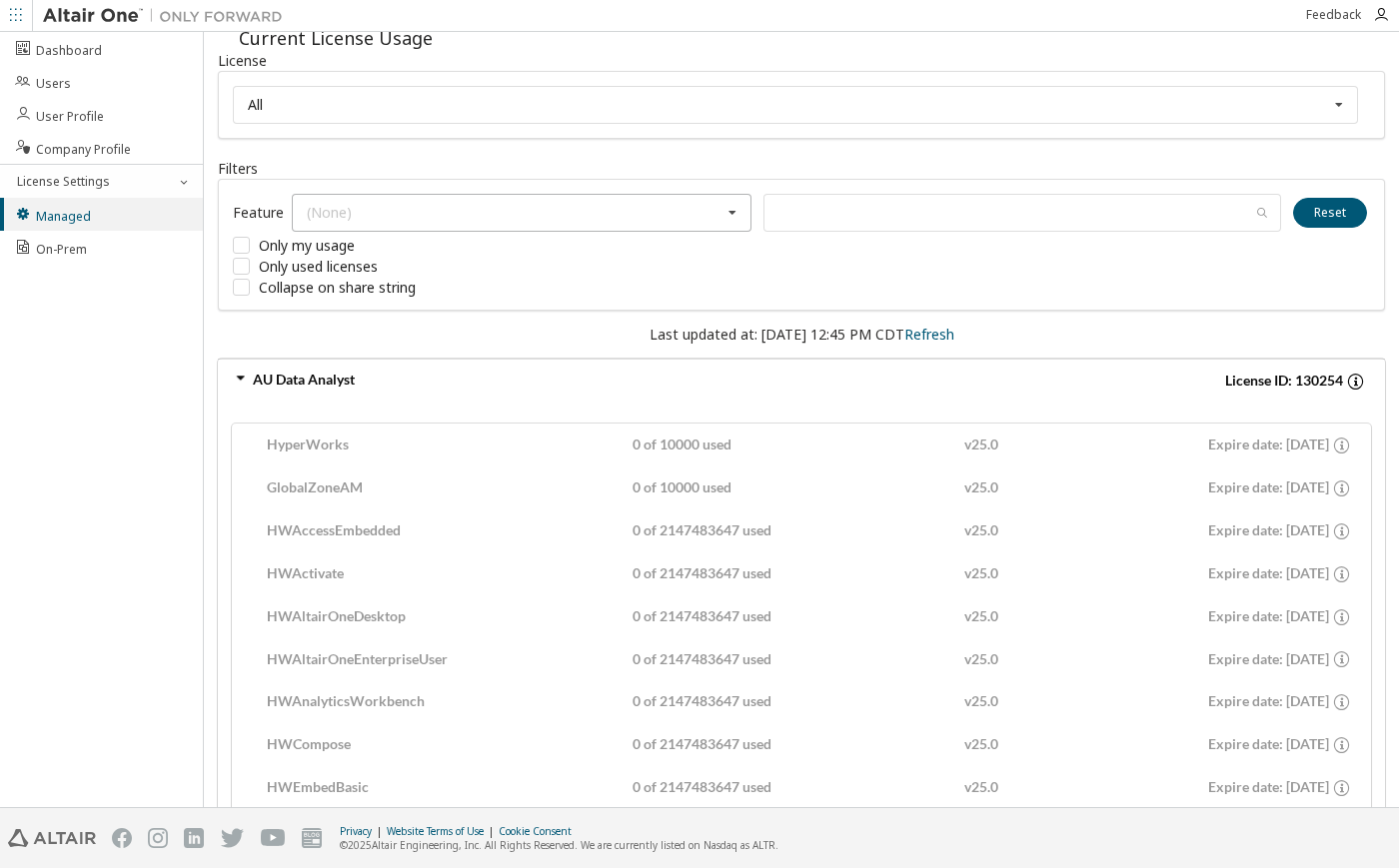 scroll, scrollTop: 0, scrollLeft: 0, axis: both 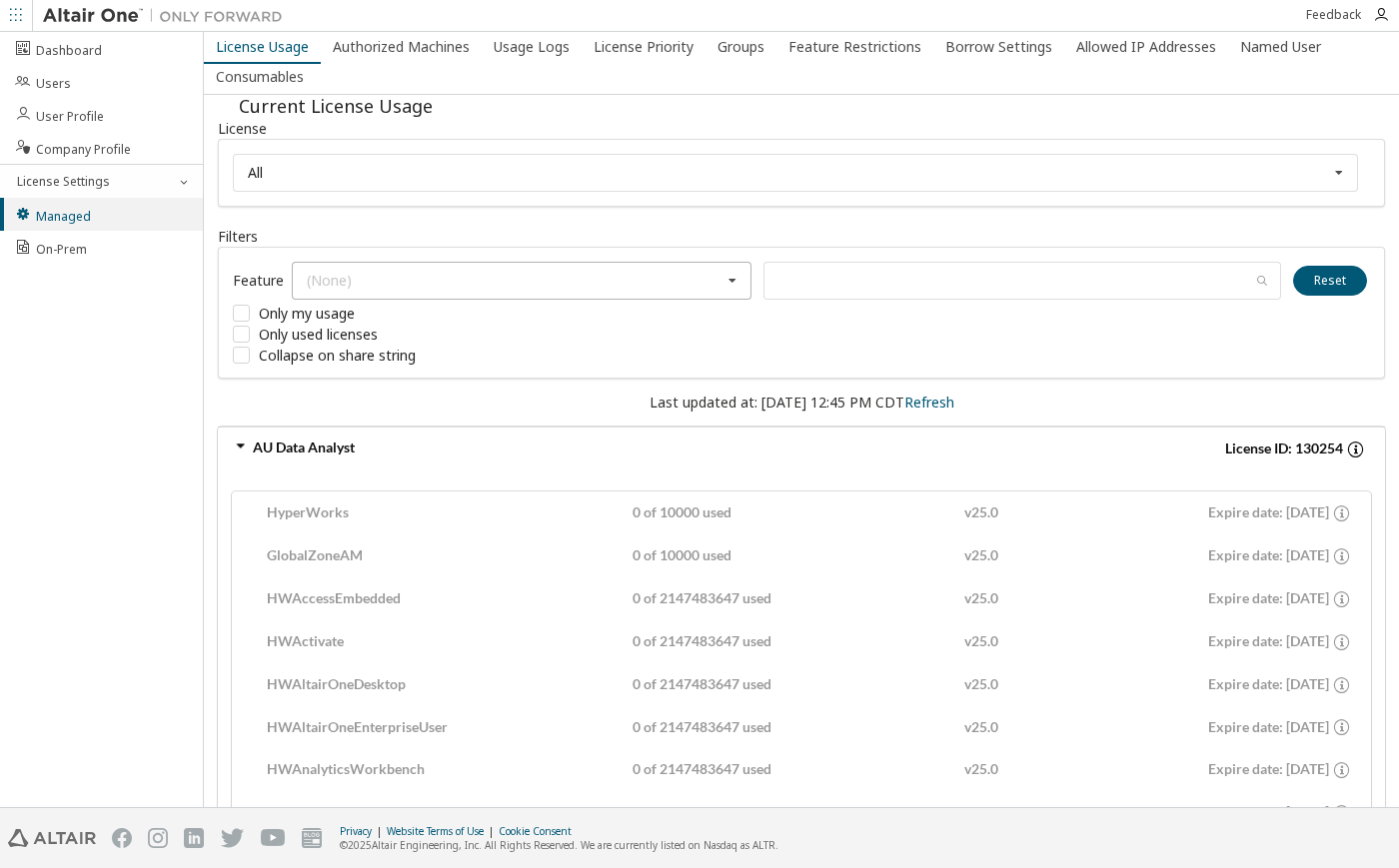 click on "AU Data Analyst" at bounding box center [517, 448] 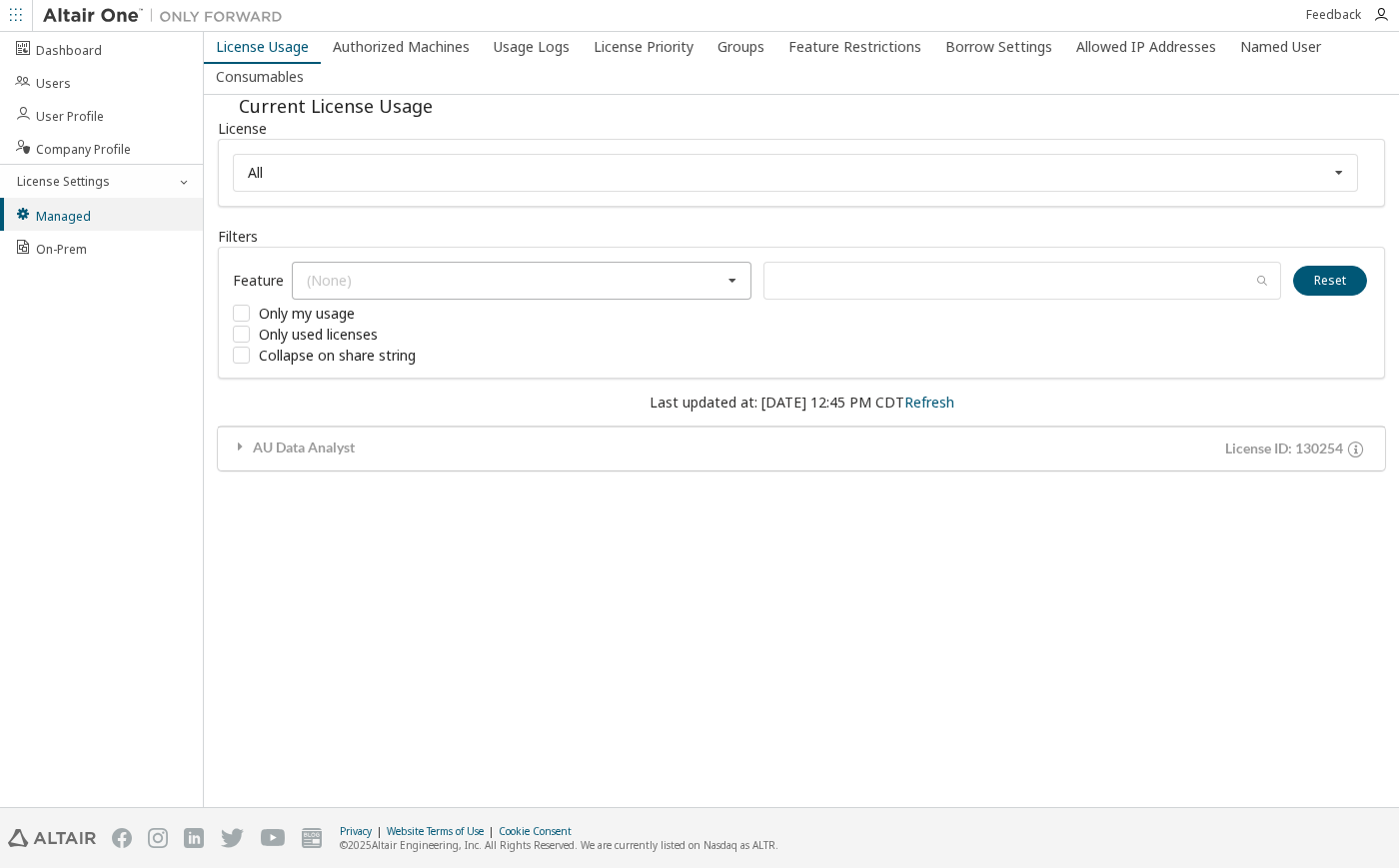 click on "Feature (None) HyperWorks GlobalZoneAM HWAccessEmbedded HWActivate HWAltairOneDesktop HWAltairOneEnterpriseUser HWAnalyticsWorkbench HWCompose HWEmbedBasic HWEmbedCodeGen HWEmbedSimulation HWEnvisionBase HWEnvisionUserFloat HWGraphLakehouse HWGraphStudio HWHyperStudy HWHyperStudyPiFill HWHyperStudyPiFit HWHyperStudyPiOpt HWKnowledgeHub HWKnowledgeSeeker HWKnowledgeStudio HWKnowledgeStudioSpark HWMDICoreDB HWMonarchClassic HWMonarchDataPrepStudio HWMonarchServerAutomator HWMonarchServerRMS HWMonarchServerRW HWPanopticonDesigner HWPanopticonStreams HWPanopticonVizServer HWRapidMinerAIHub HWRapidMinerRadoop HWRapidMinerStudio HWSLCHub HWSLCServer HWSLCWorkstation HWSmartWorksAnalytics HWSmartWorksIoT HWWPSAnalyticsEngineServer HWWPSAnalyticsEngineWorkstation HWWPSAnalyticsWorkbench HWromAI Reset Only my usage Only used licenses Collapse on share string" at bounding box center [801, 313] 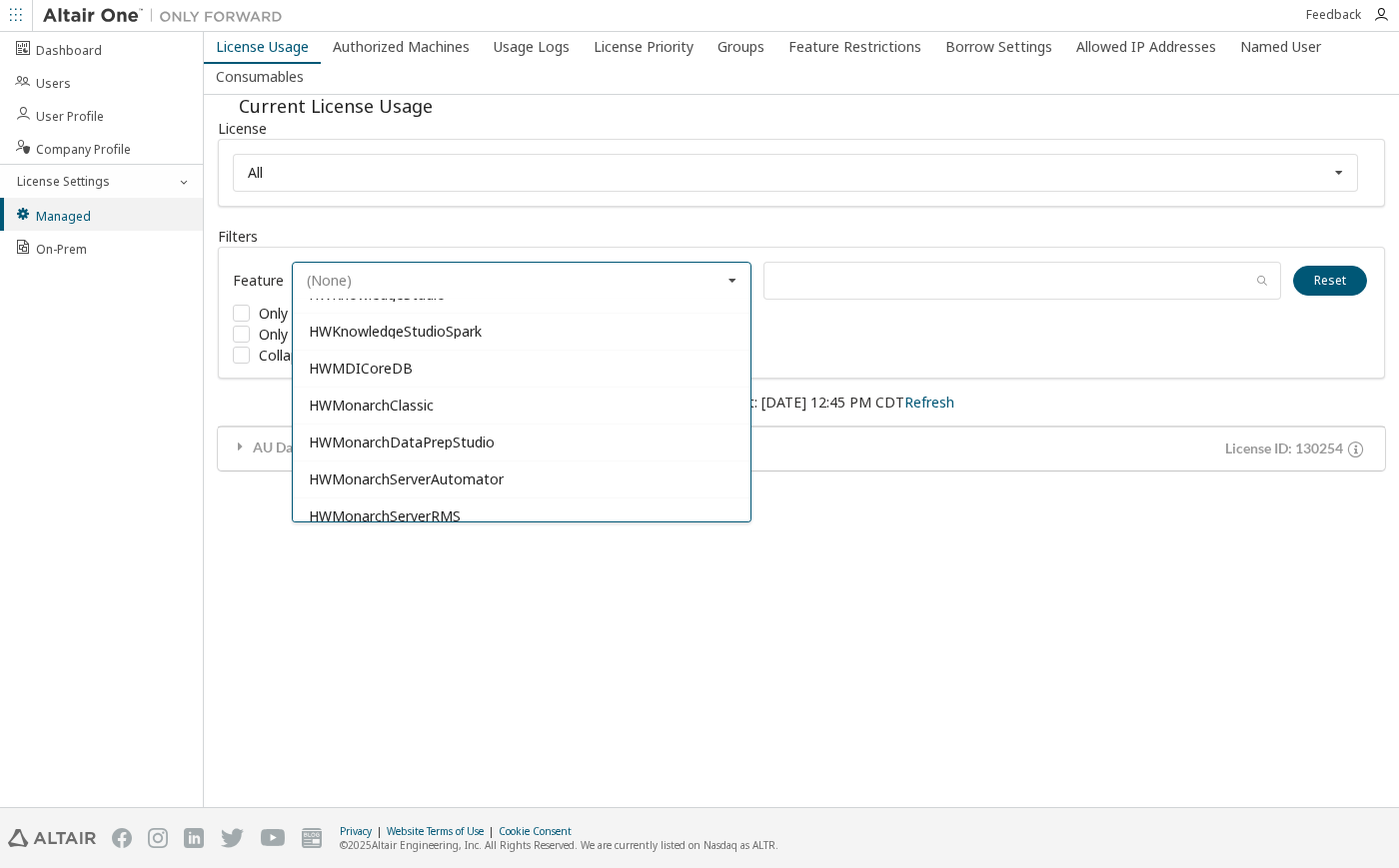scroll, scrollTop: 0, scrollLeft: 0, axis: both 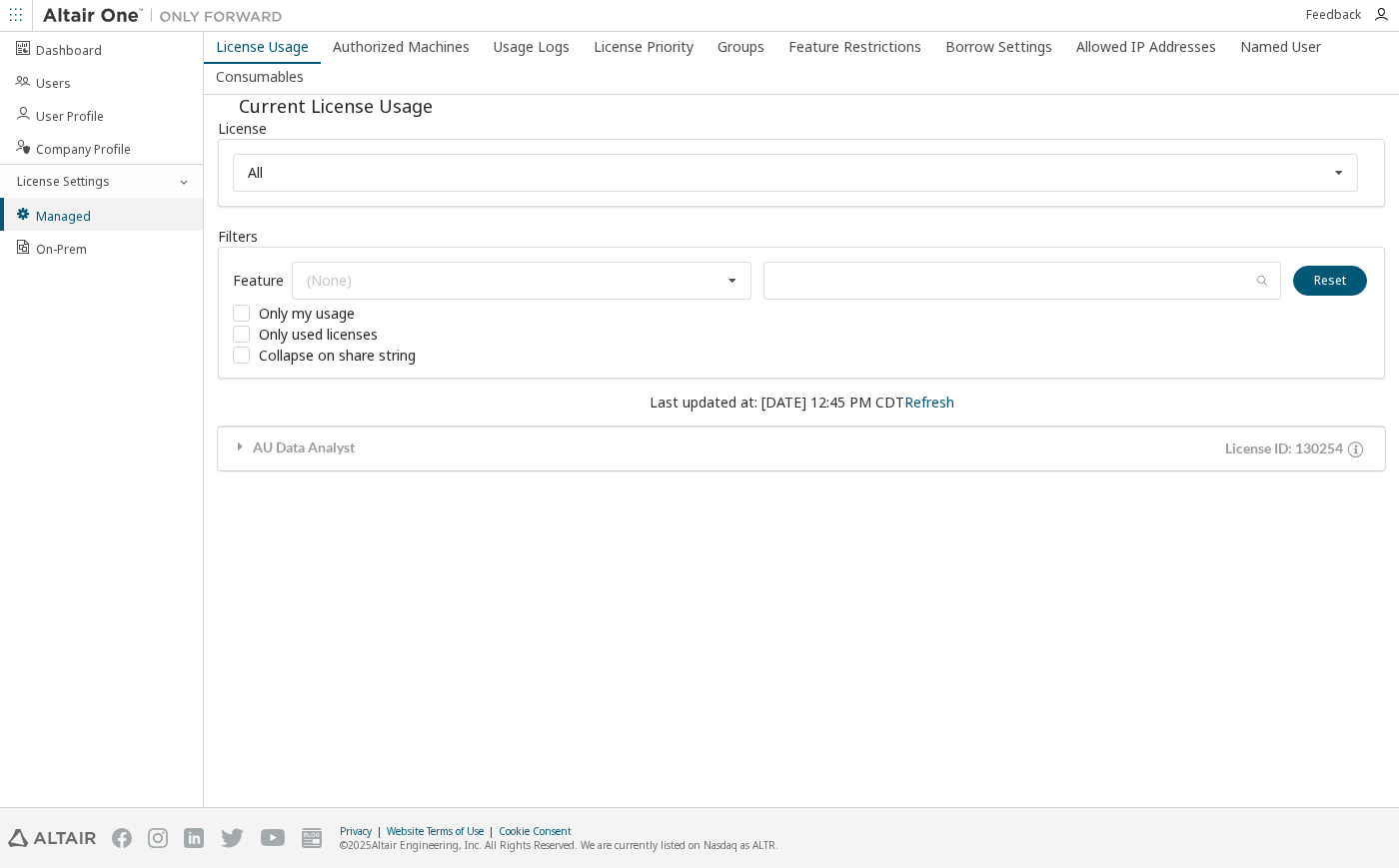 click on "Feature (None) HyperWorks GlobalZoneAM HWAccessEmbedded HWActivate HWAltairOneDesktop HWAltairOneEnterpriseUser HWAnalyticsWorkbench HWCompose HWEmbedBasic HWEmbedCodeGen HWEmbedSimulation HWEnvisionBase HWEnvisionUserFloat HWGraphLakehouse HWGraphStudio HWHyperStudy HWHyperStudyPiFill HWHyperStudyPiFit HWHyperStudyPiOpt HWKnowledgeHub HWKnowledgeSeeker HWKnowledgeStudio HWKnowledgeStudioSpark HWMDICoreDB HWMonarchClassic HWMonarchDataPrepStudio HWMonarchServerAutomator HWMonarchServerRMS HWMonarchServerRW HWPanopticonDesigner HWPanopticonStreams HWPanopticonVizServer HWRapidMinerAIHub HWRapidMinerRadoop HWRapidMinerStudio HWSLCHub HWSLCServer HWSLCWorkstation HWSmartWorksAnalytics HWSmartWorksIoT HWWPSAnalyticsEngineServer HWWPSAnalyticsEngineWorkstation HWWPSAnalyticsWorkbench HWromAI Reset Only my usage Only used licenses Collapse on share string" at bounding box center (801, 313) 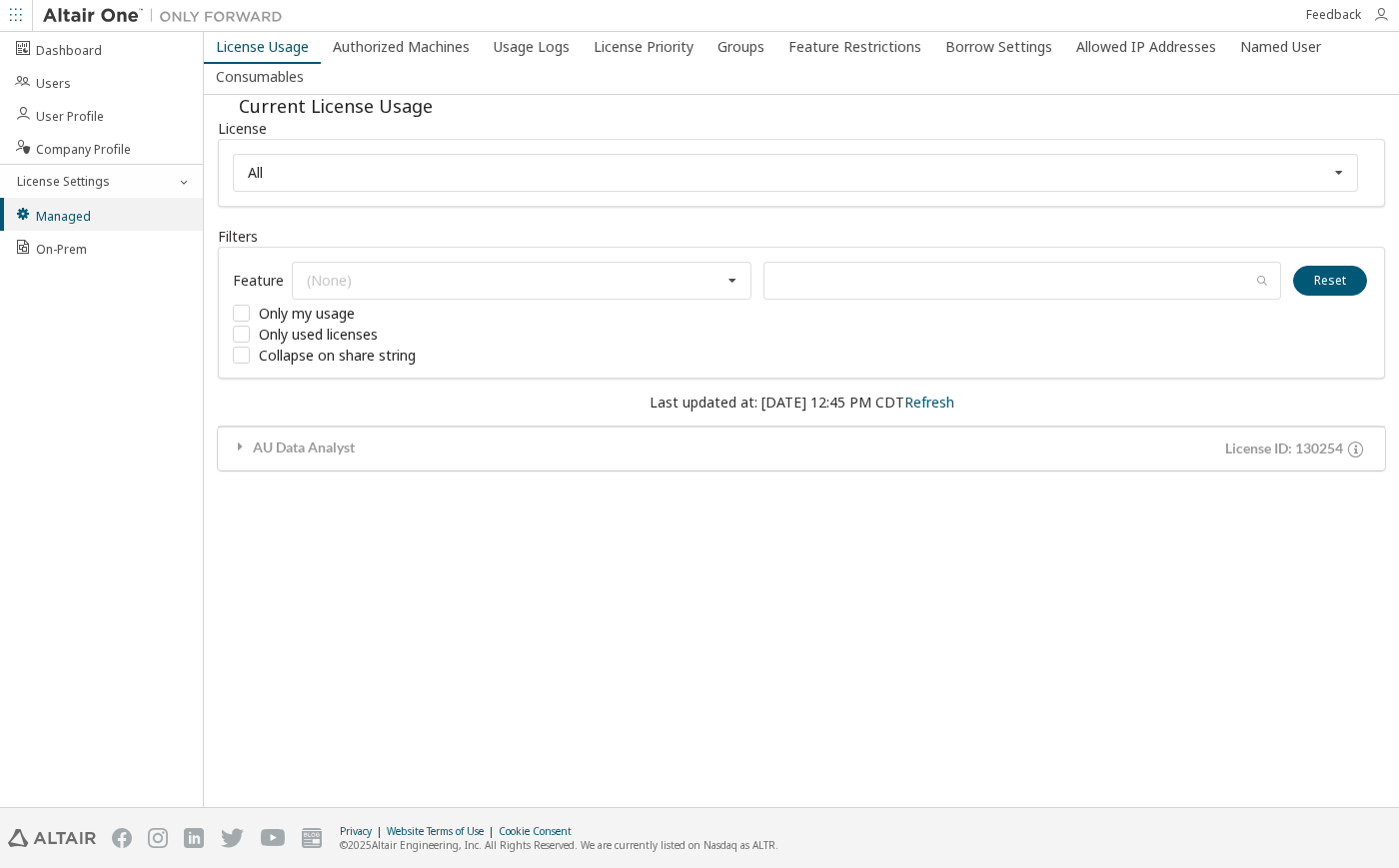 click at bounding box center [1381, 15] 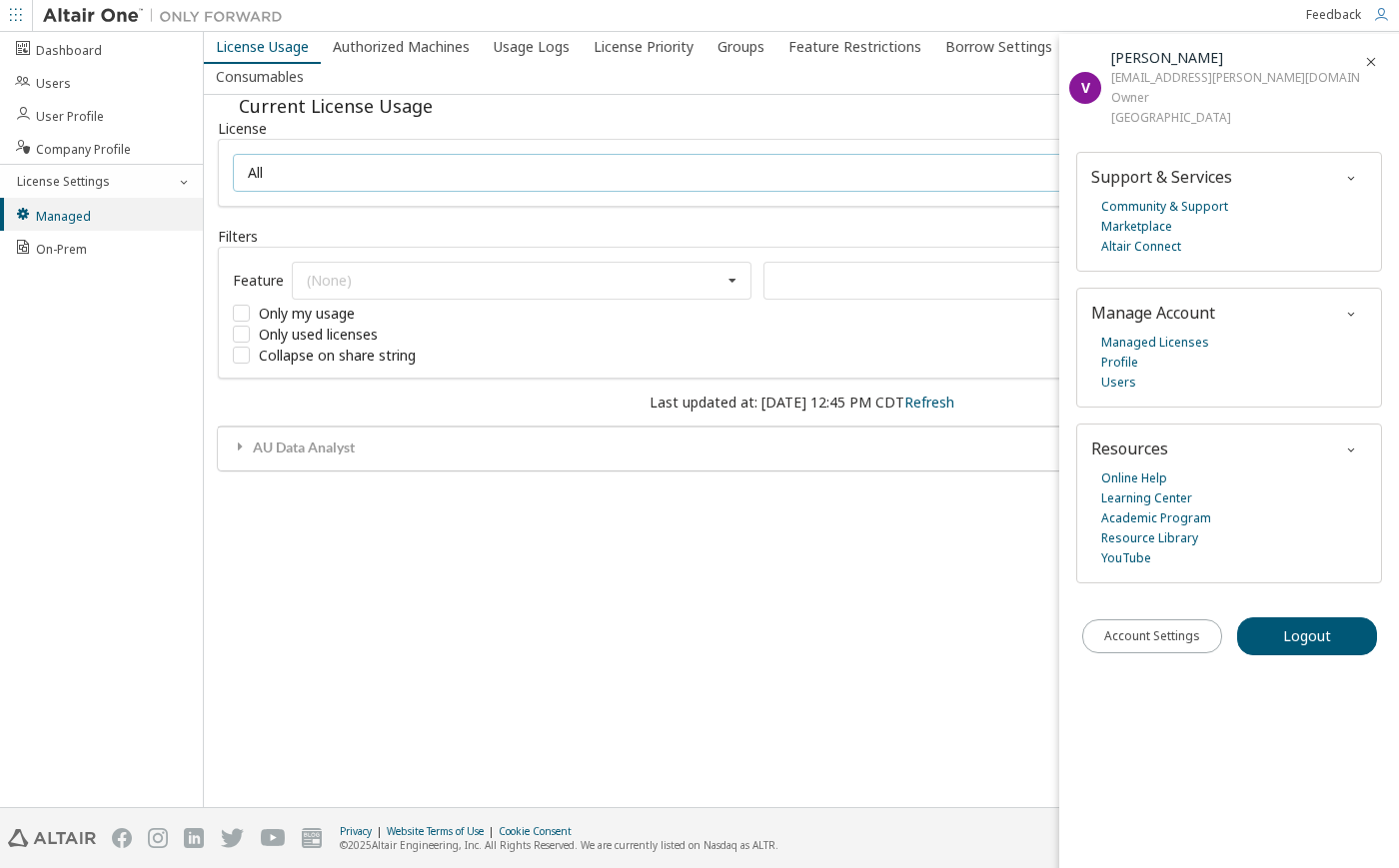 click on "All All 130254 - AU Data Analyst" at bounding box center (795, 173) 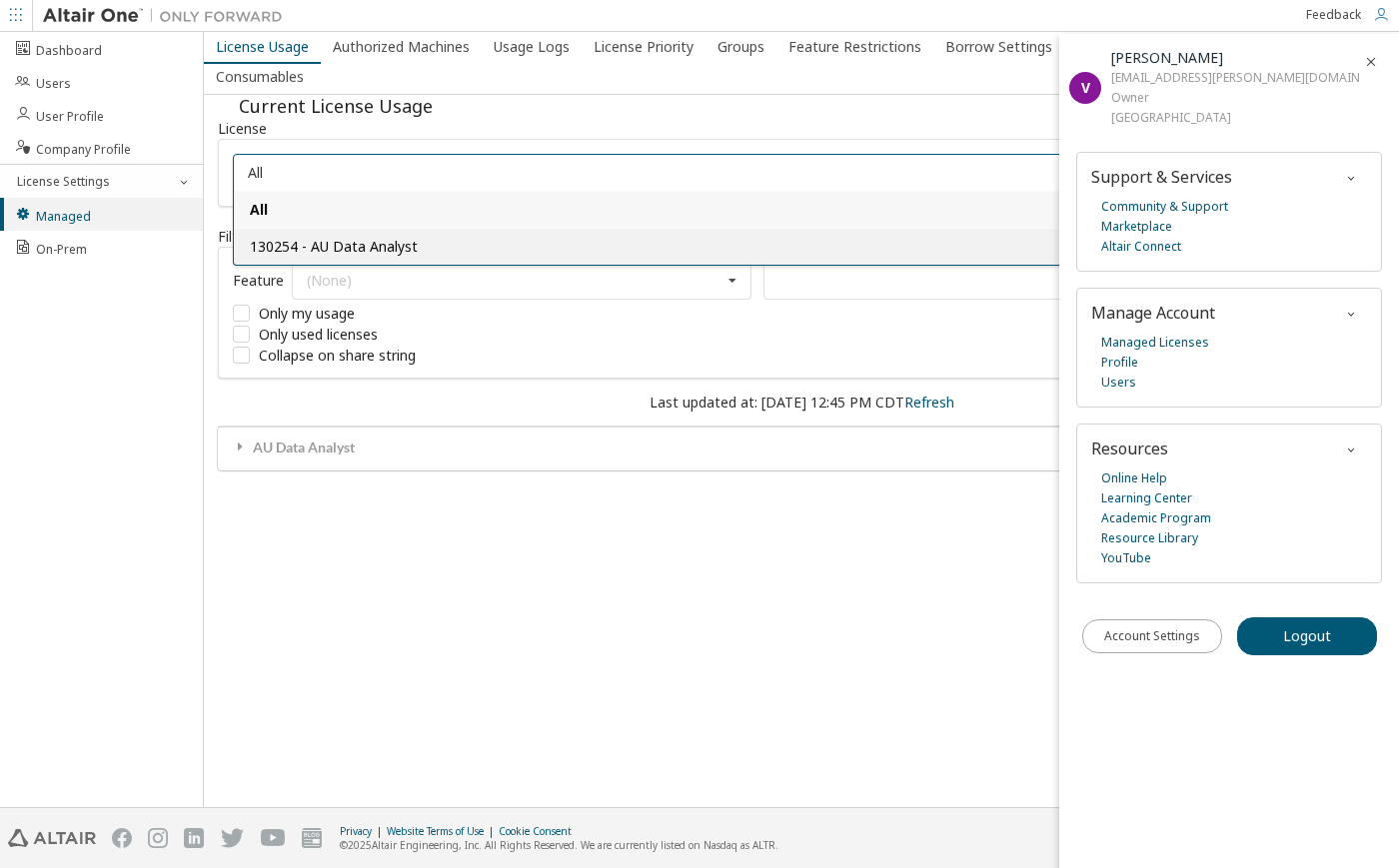 click on "130254 - AU Data Analyst" at bounding box center (334, 246) 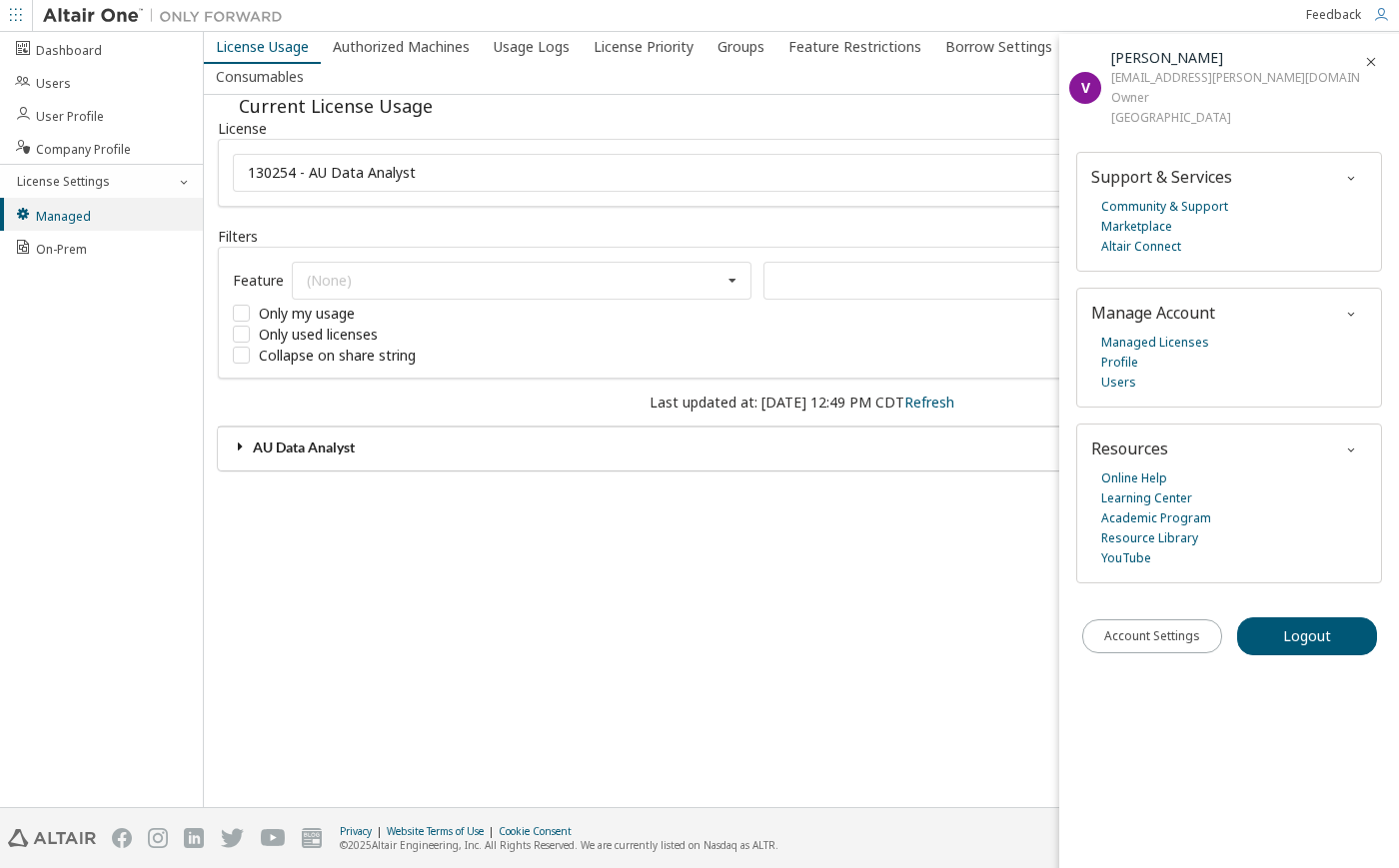 click on "AU Data Analyst License ID: 130254" at bounding box center [801, 448] 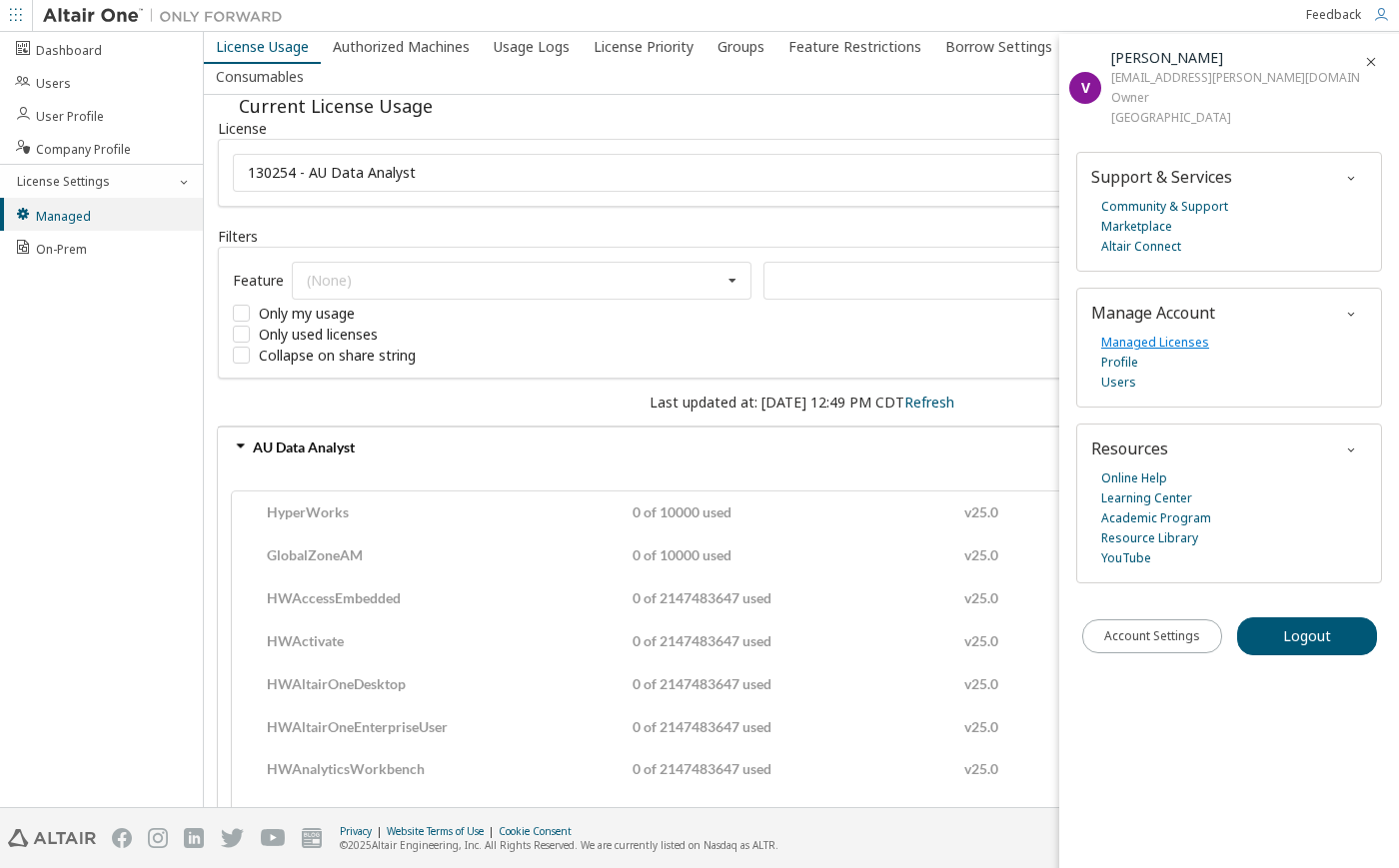 click on "Managed Licenses" at bounding box center [1155, 343] 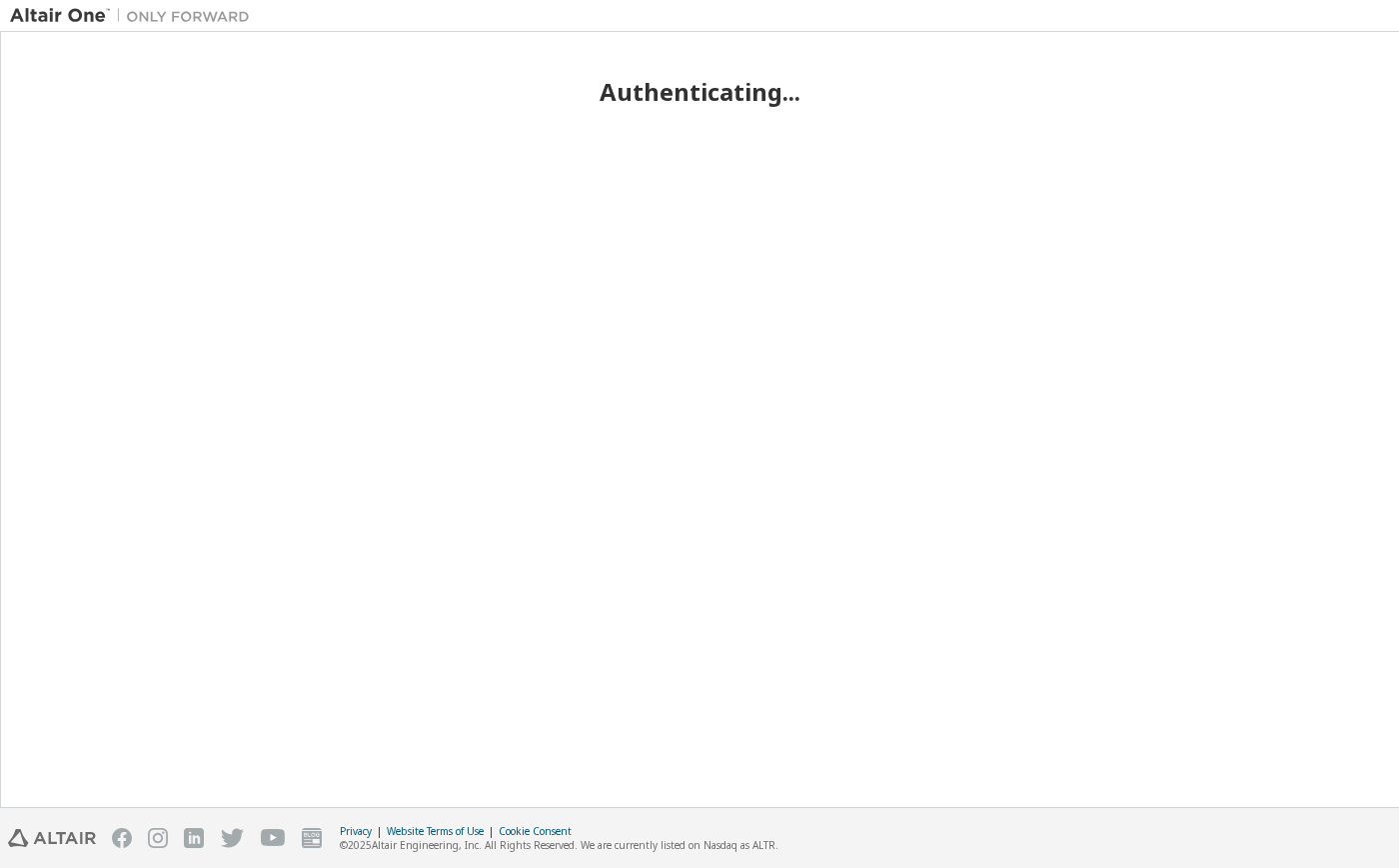 scroll, scrollTop: 0, scrollLeft: 0, axis: both 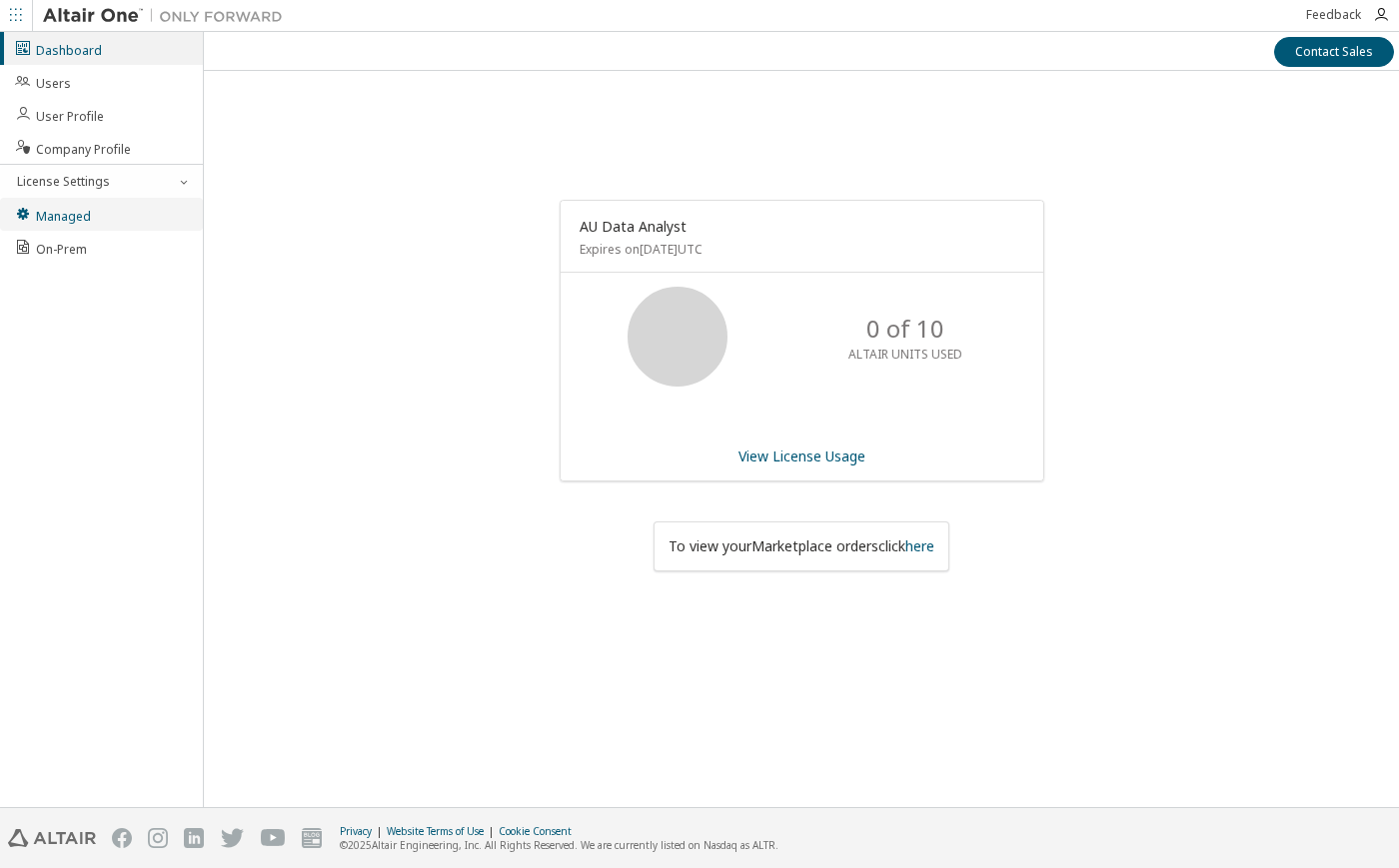 click on "Managed" at bounding box center (101, 214) 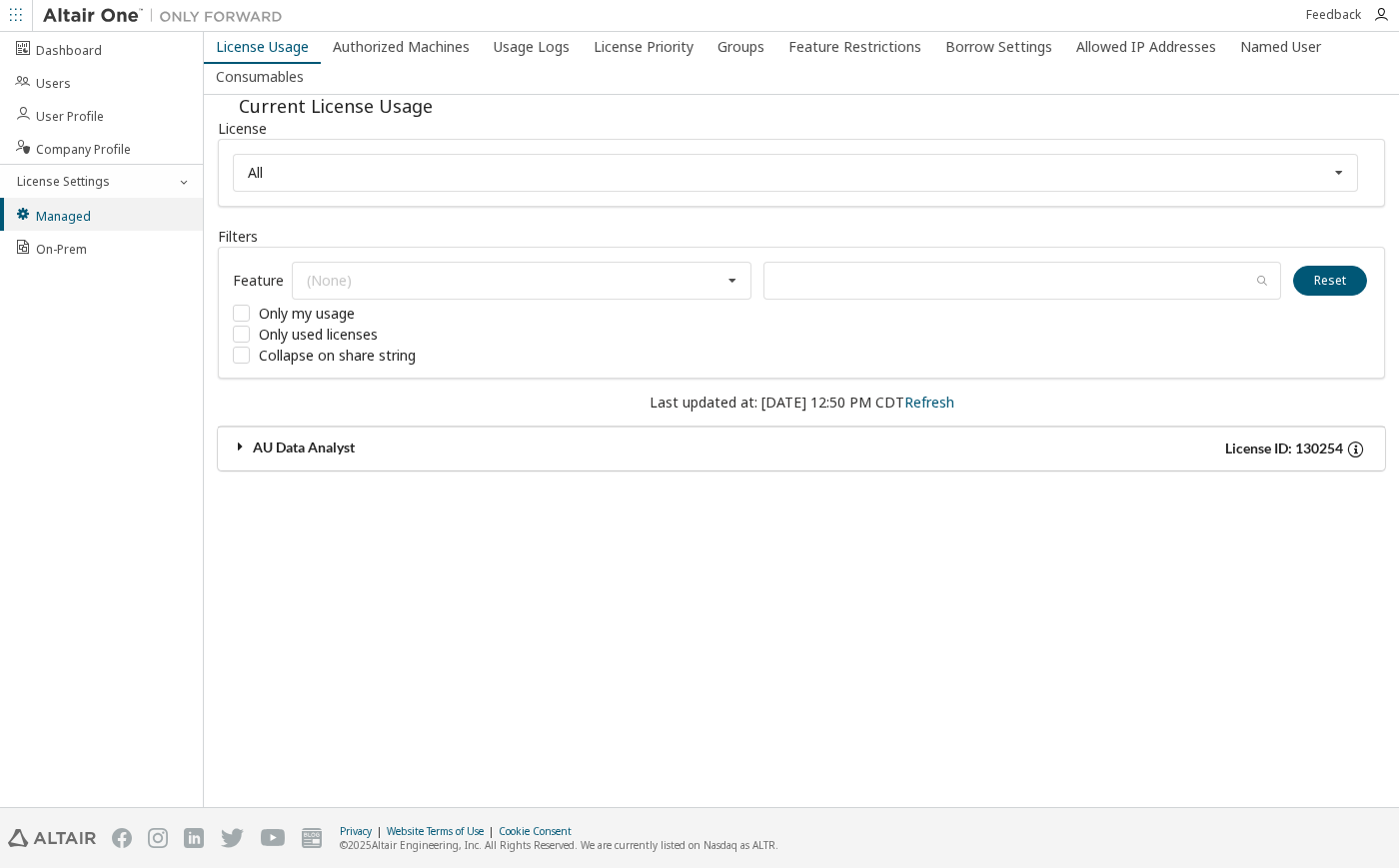 click on "AU Data Analyst" at bounding box center (517, 448) 